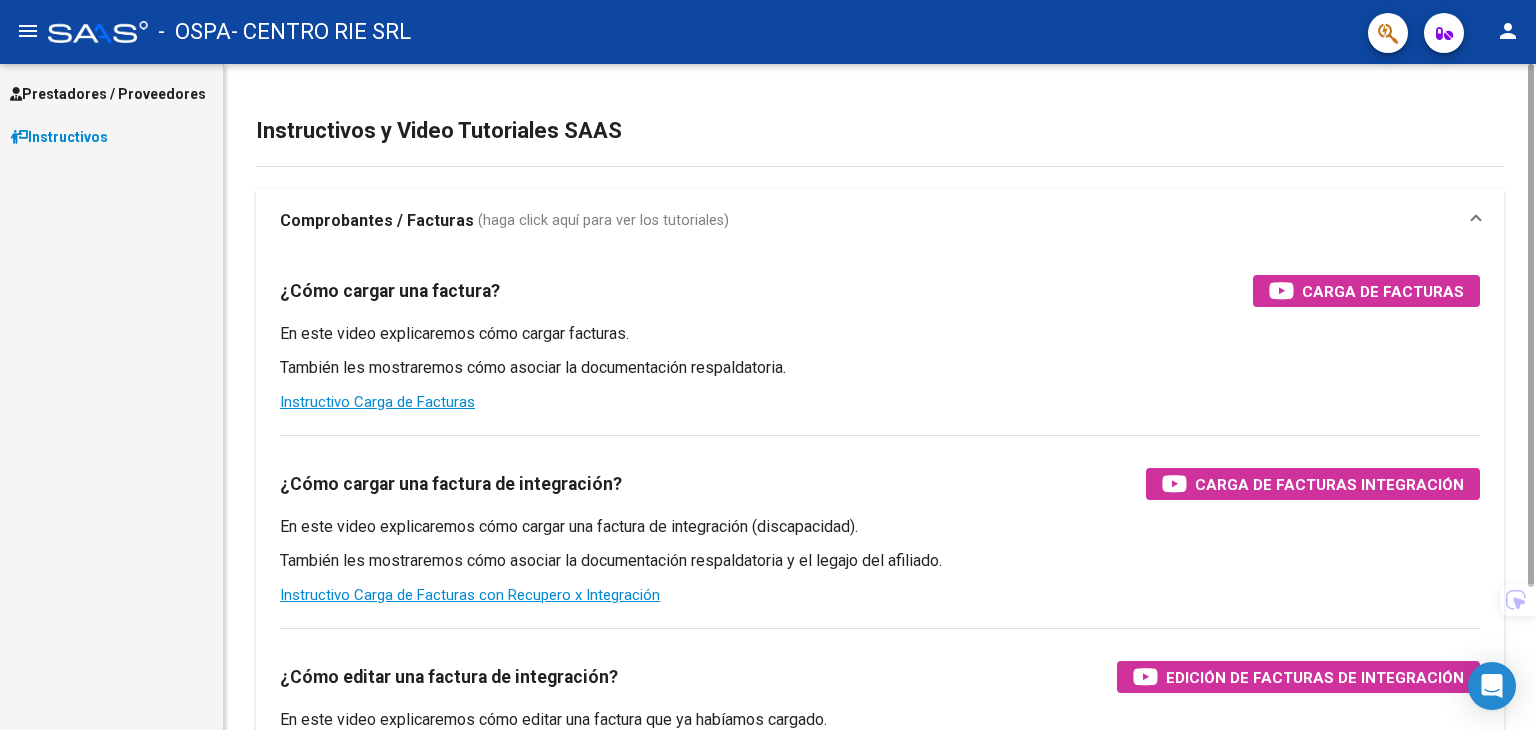 scroll, scrollTop: 0, scrollLeft: 0, axis: both 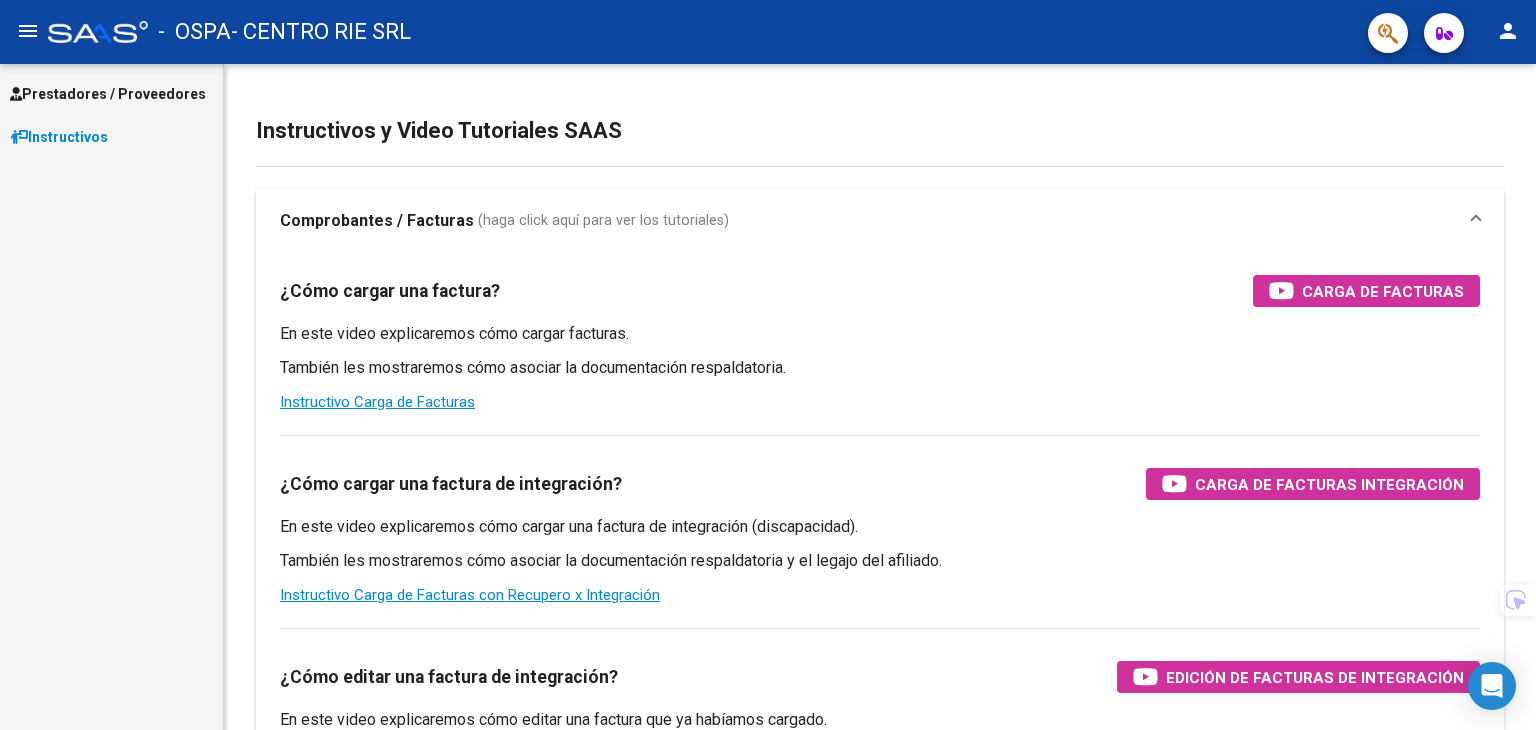 click on "Prestadores / Proveedores" at bounding box center (108, 94) 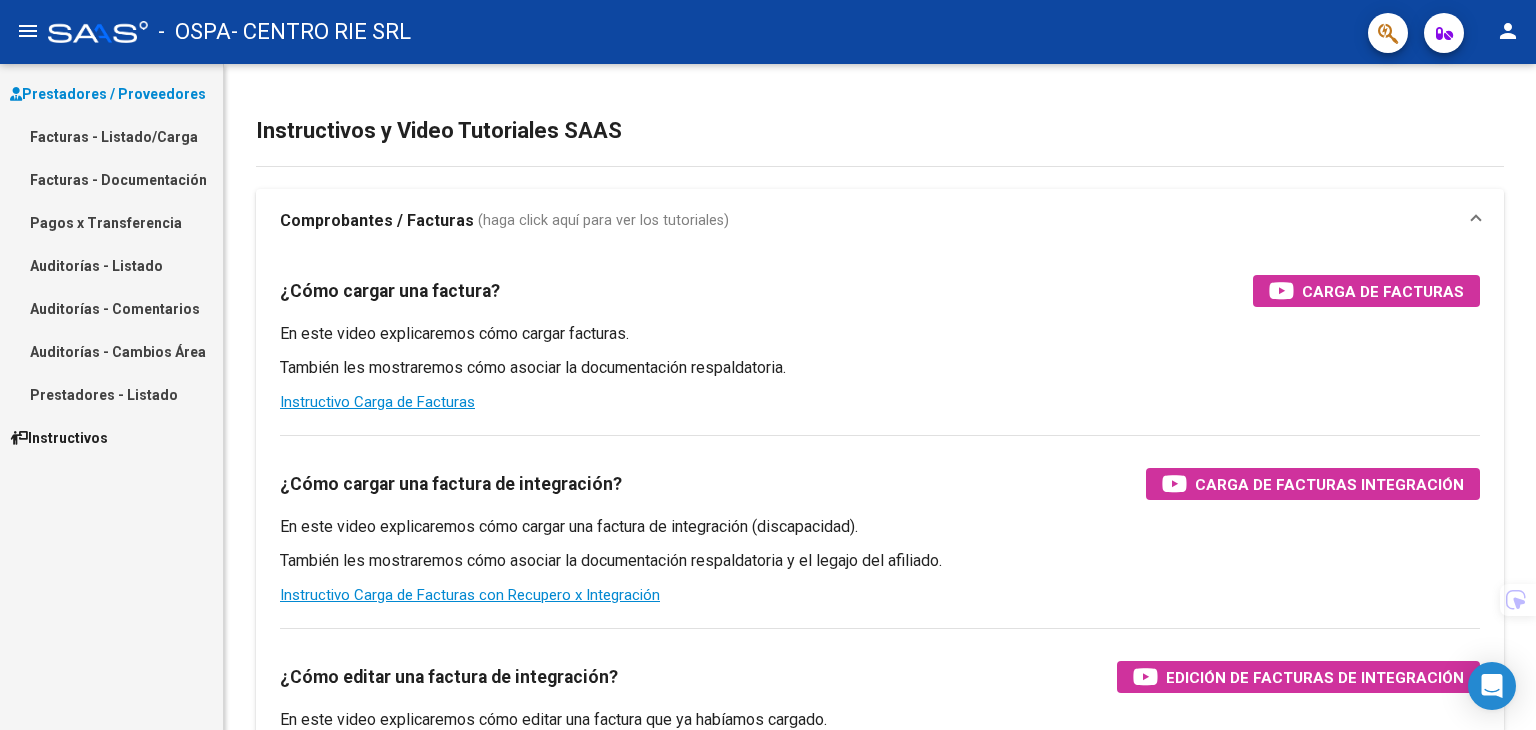 click on "Facturas - Listado/Carga" at bounding box center (111, 136) 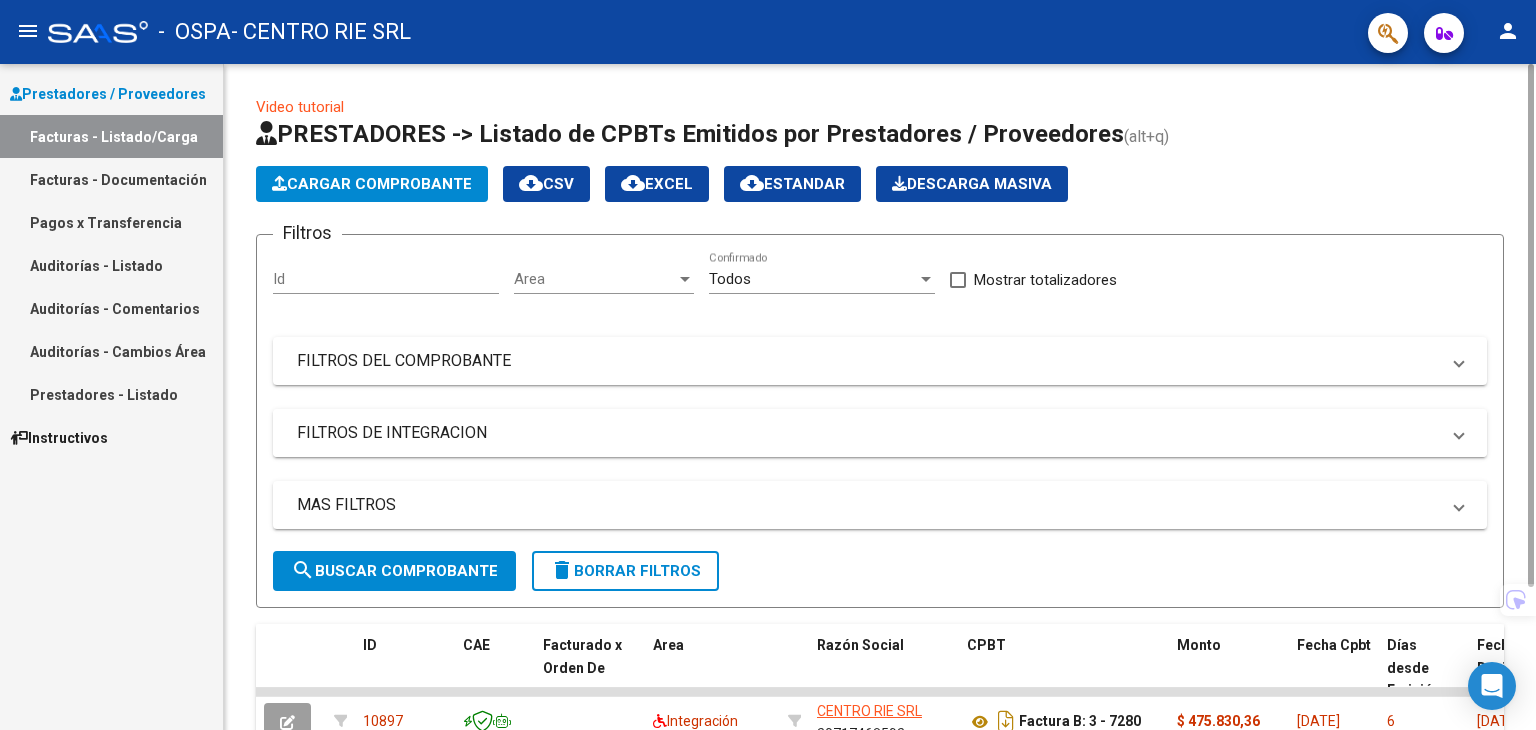 drag, startPoint x: 666, startPoint y: 398, endPoint x: 664, endPoint y: 424, distance: 26.076809 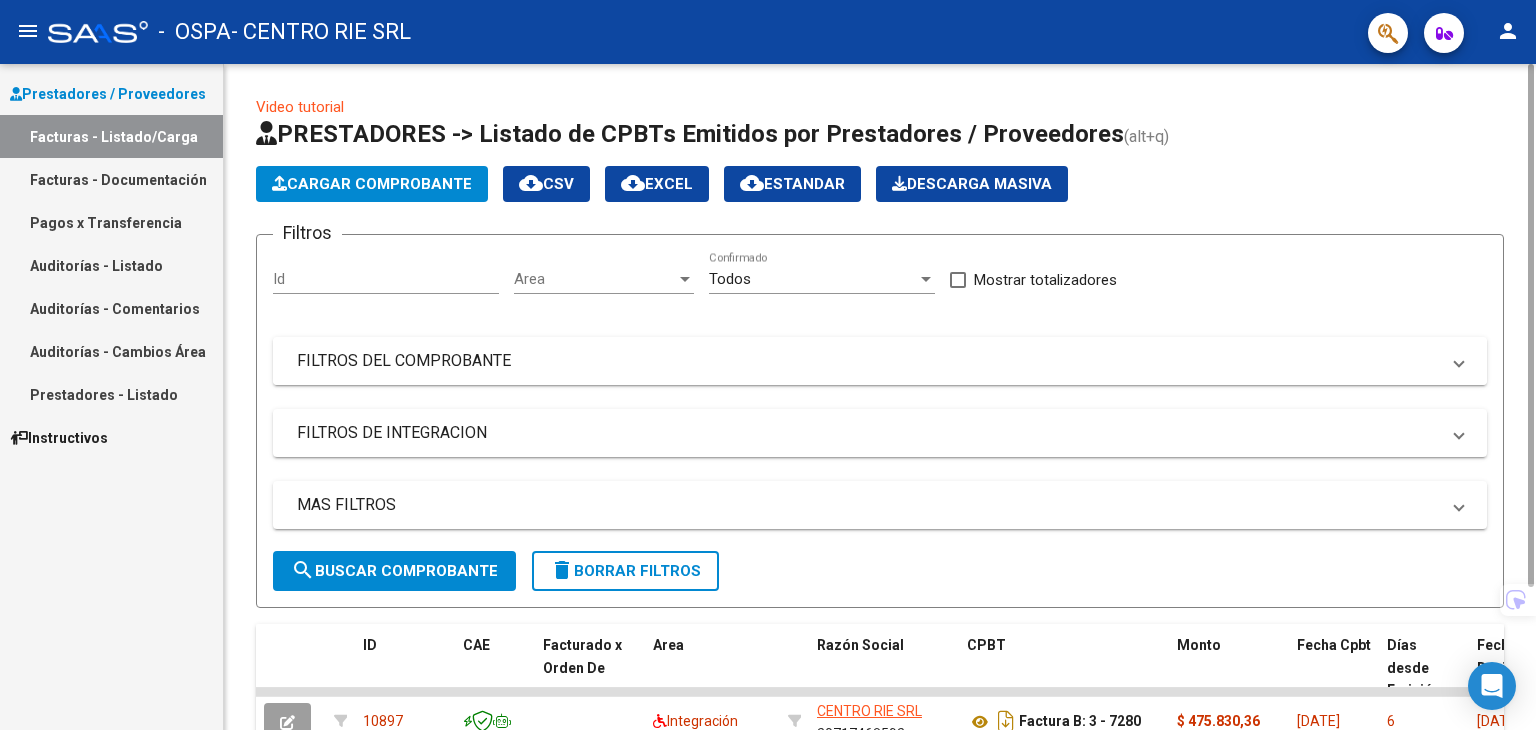 click on "FILTROS DEL COMPROBANTE" at bounding box center (868, 361) 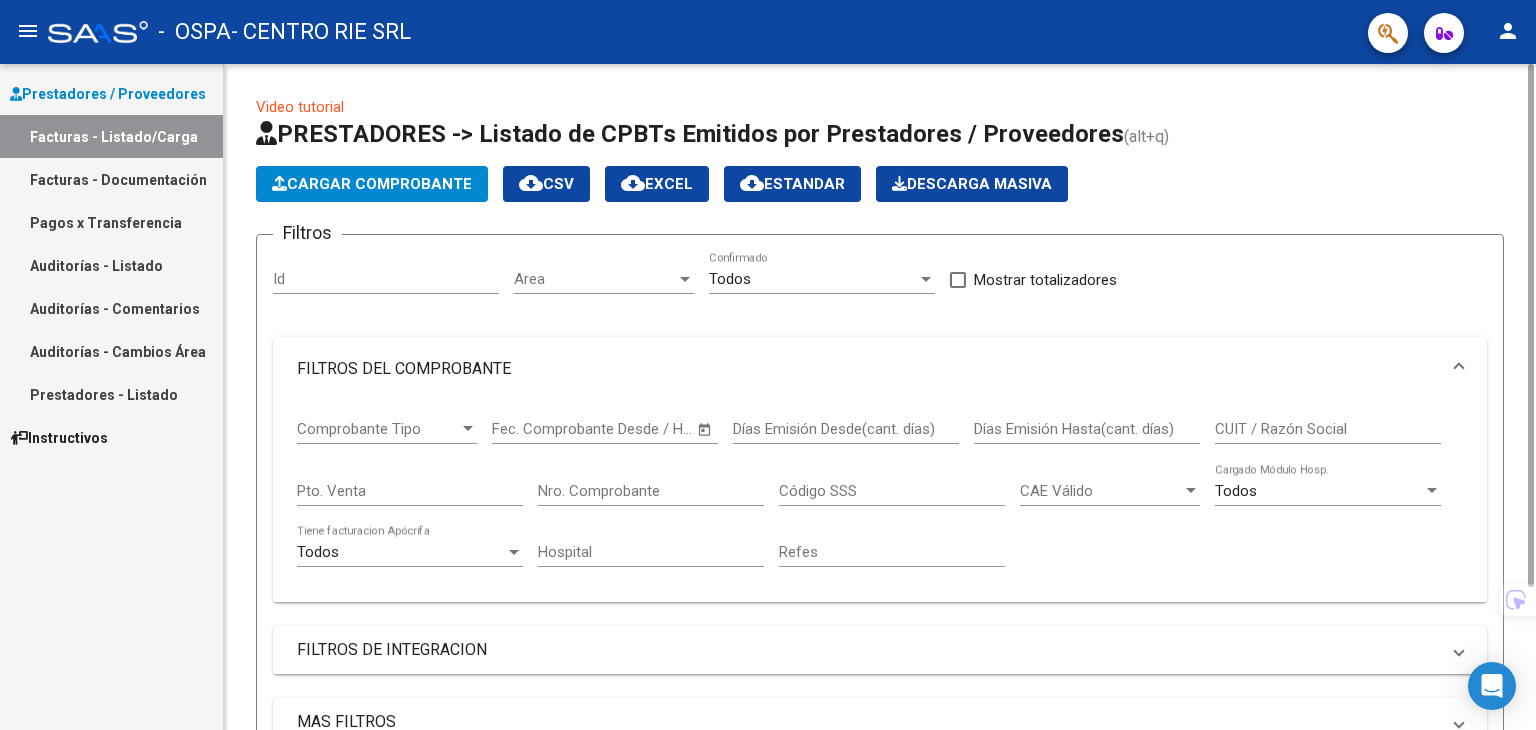 click on "Nro. Comprobante" 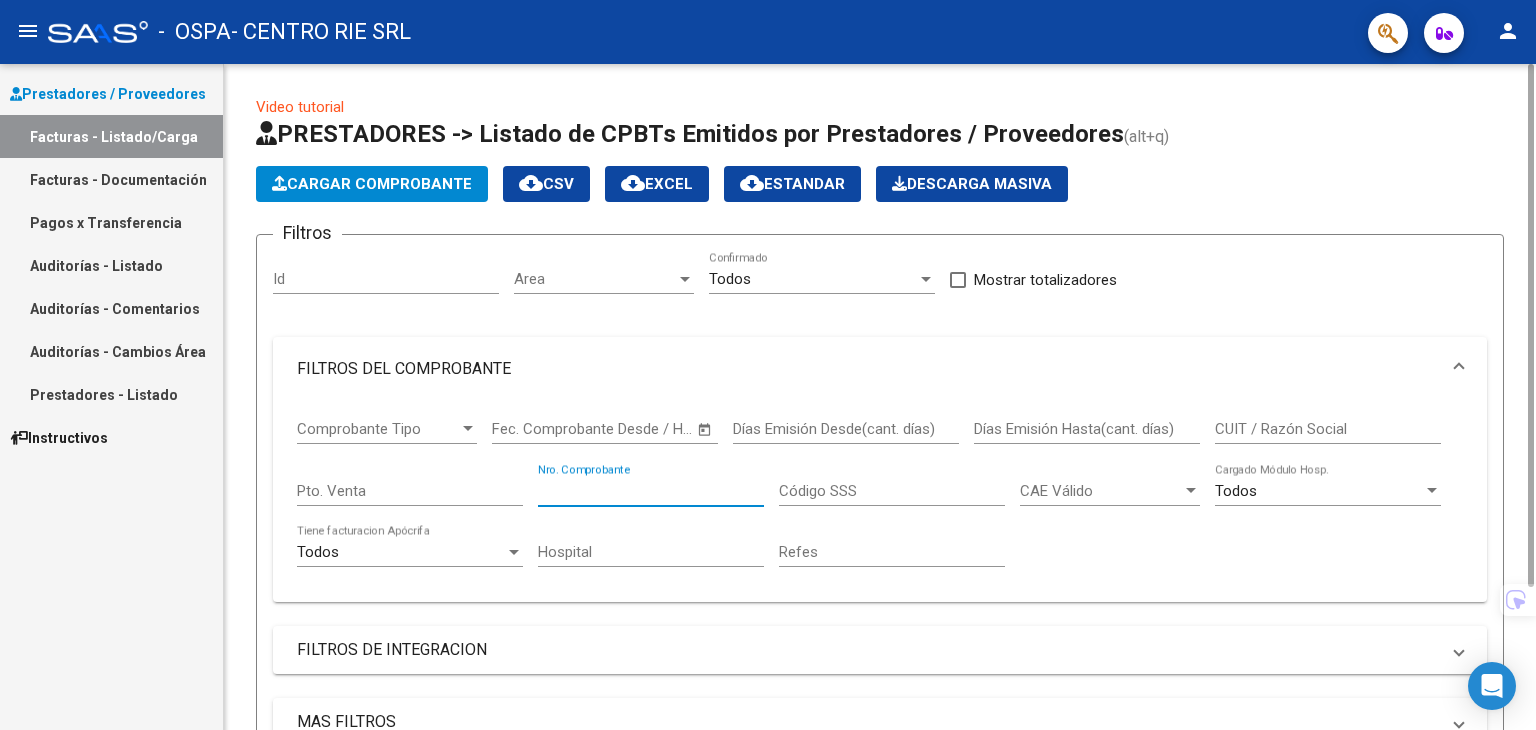 paste on "00007510" 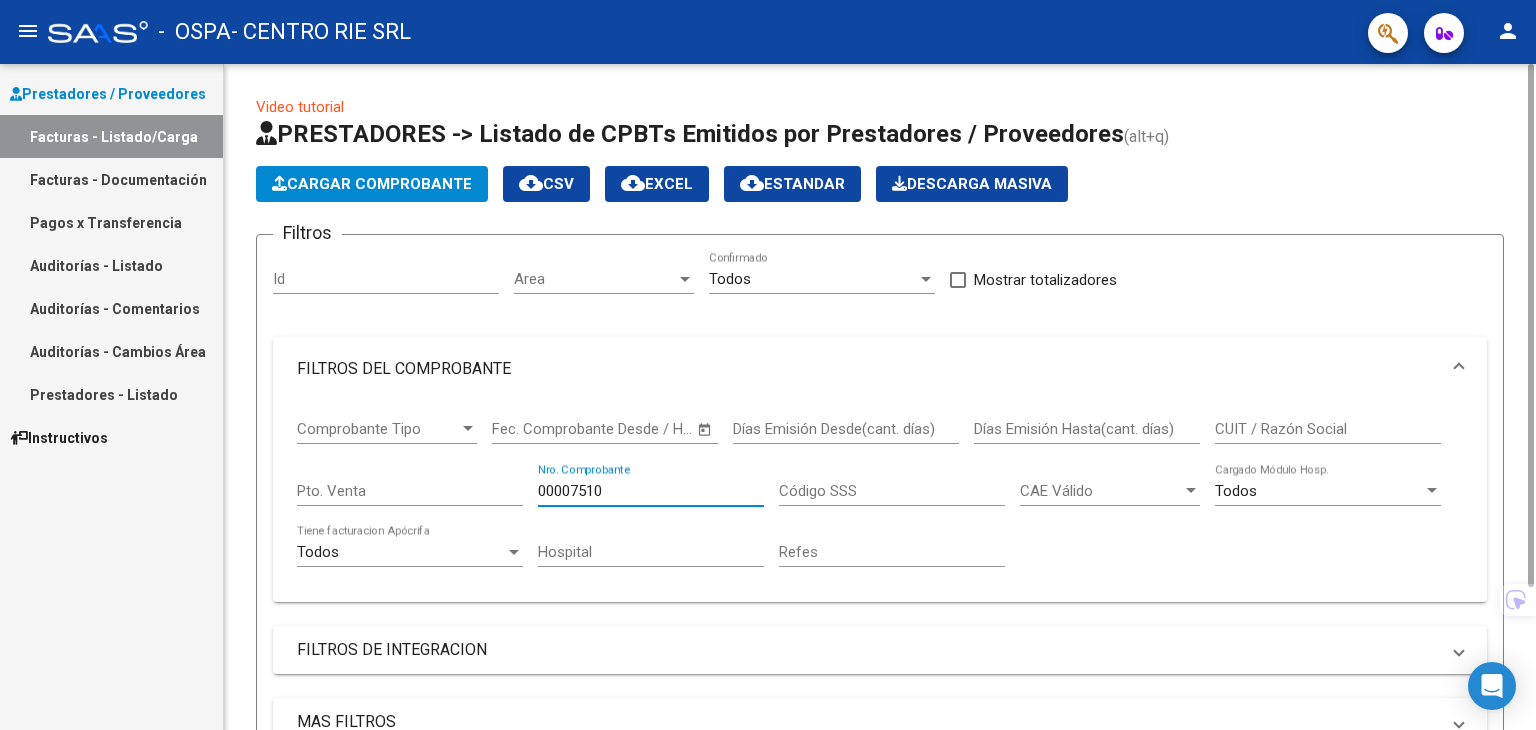 drag, startPoint x: 573, startPoint y: 487, endPoint x: 492, endPoint y: 489, distance: 81.02469 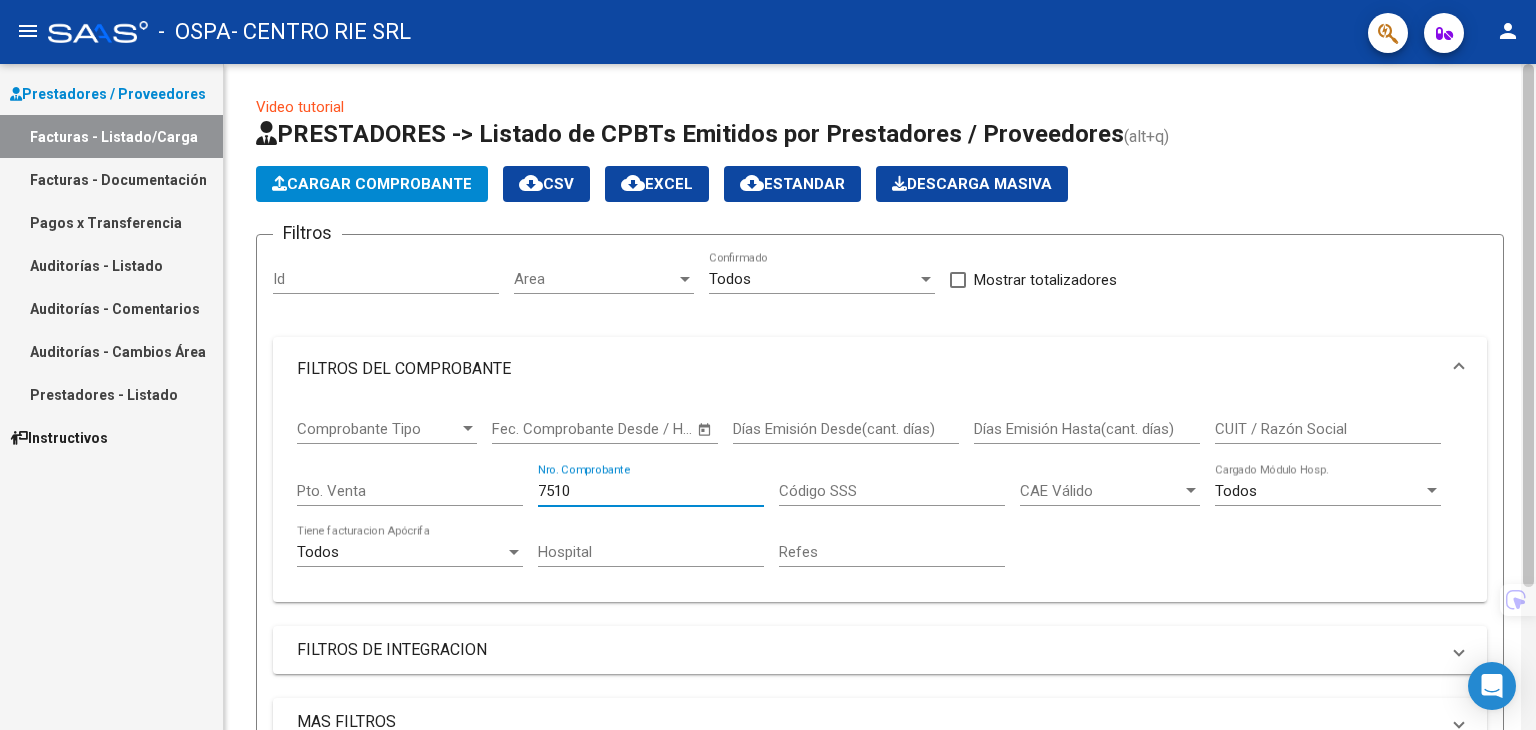 type on "7510" 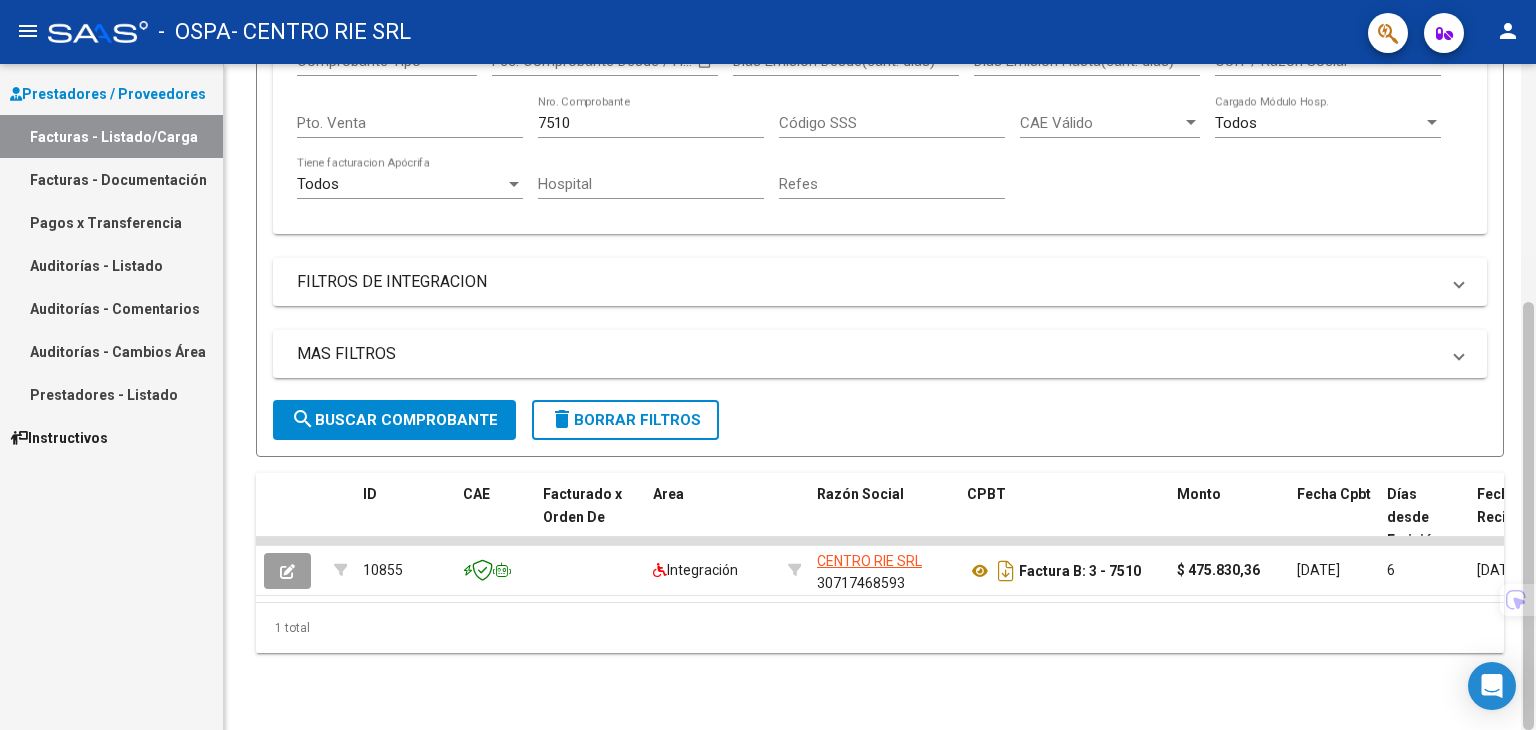 drag, startPoint x: 1535, startPoint y: 222, endPoint x: 1534, endPoint y: 292, distance: 70.00714 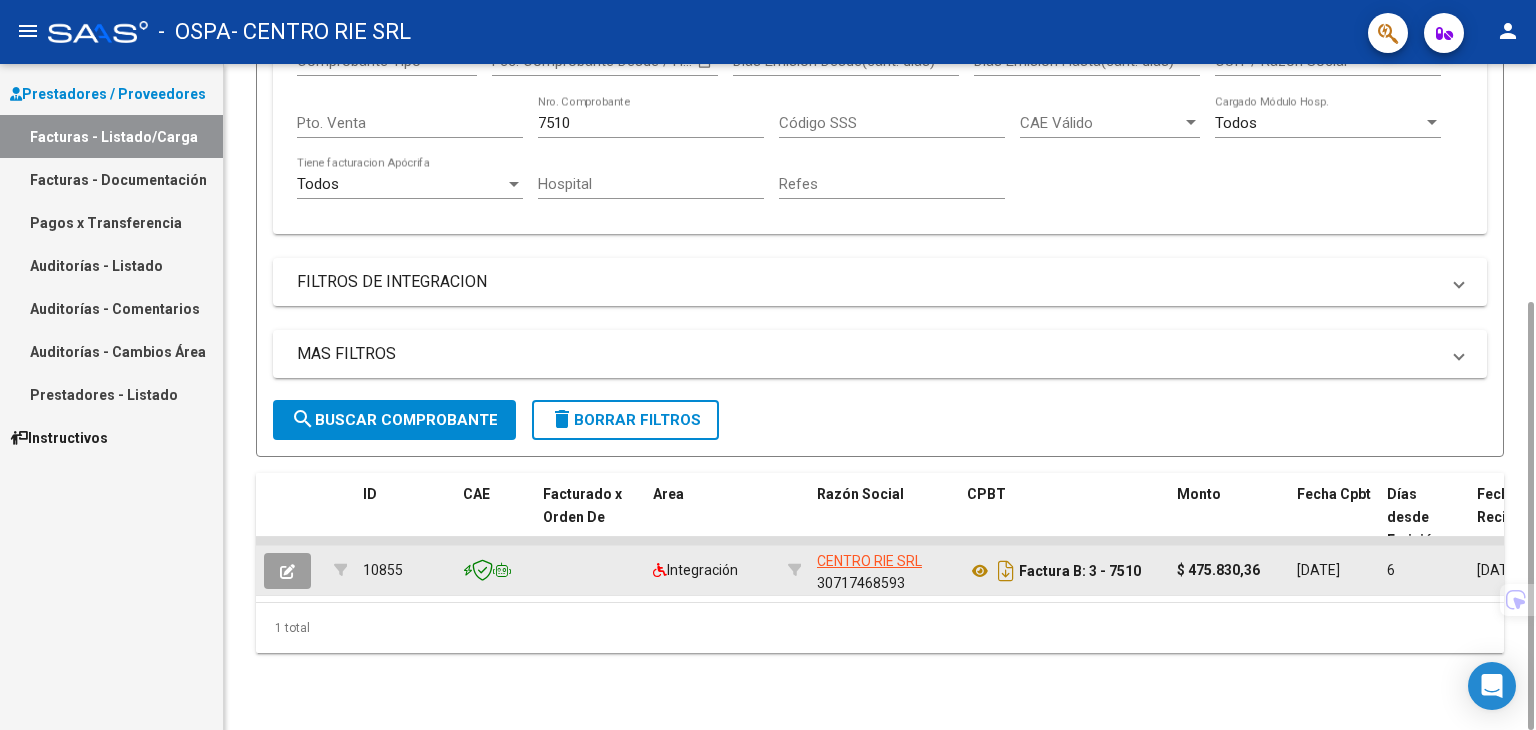 click 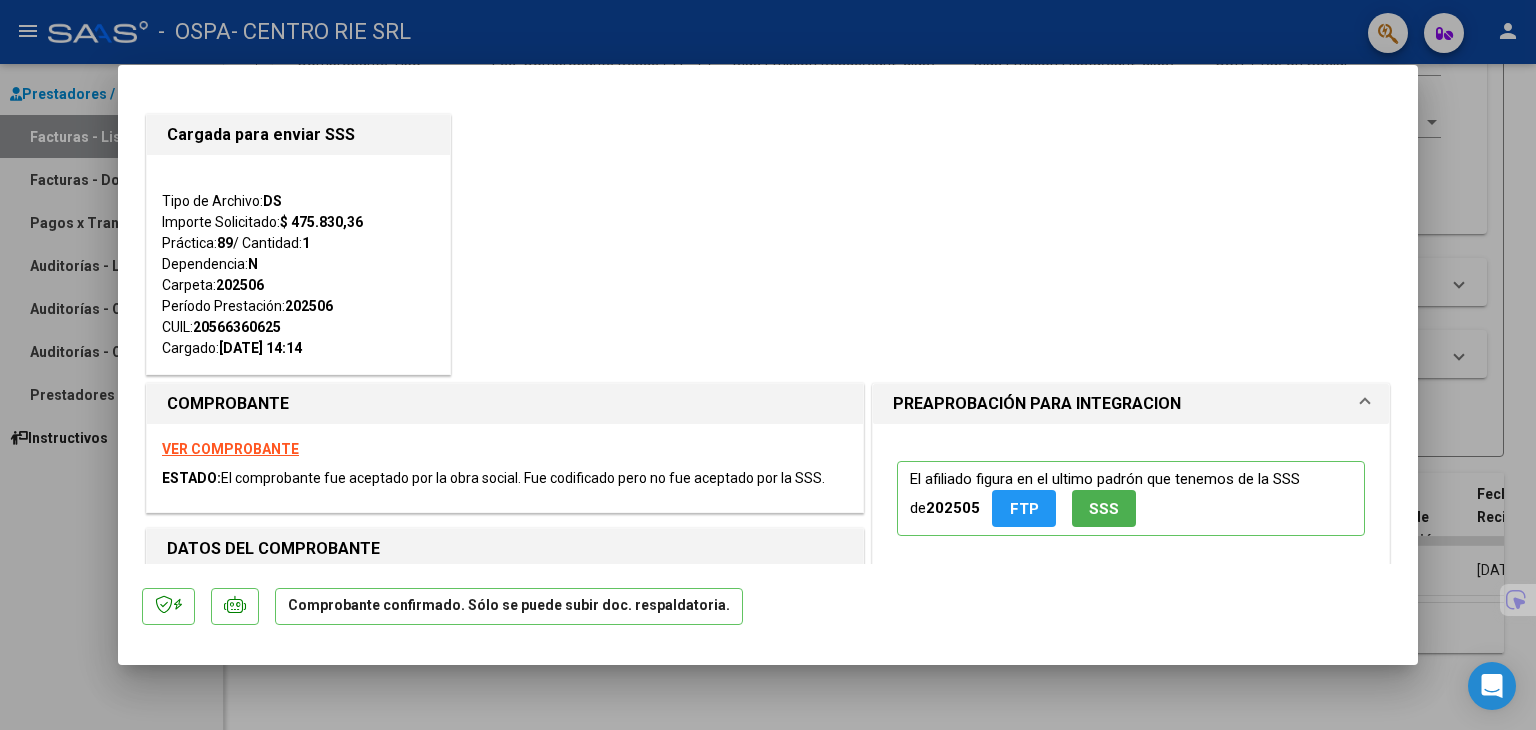 drag, startPoint x: 640, startPoint y: 484, endPoint x: 695, endPoint y: 482, distance: 55.03635 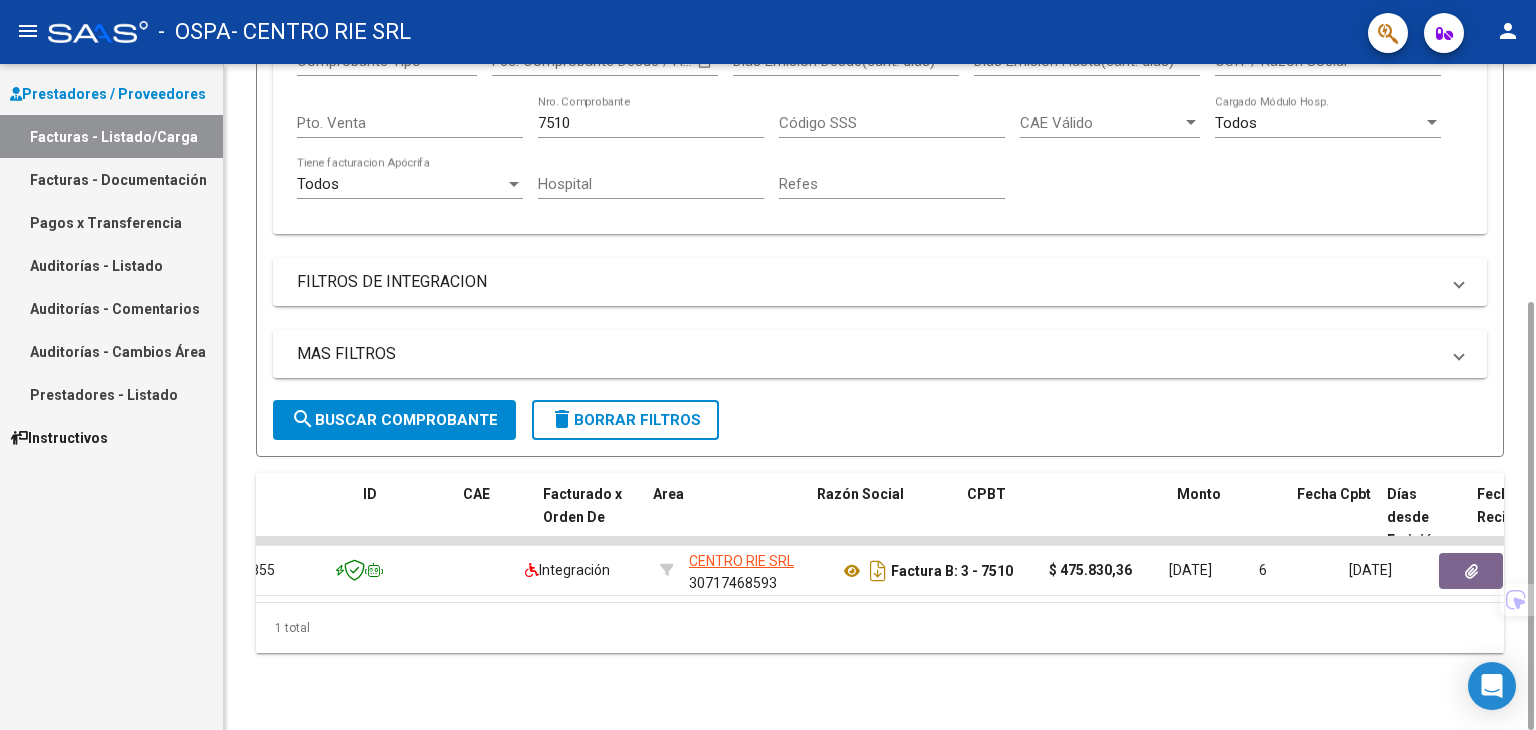 scroll, scrollTop: 0, scrollLeft: 0, axis: both 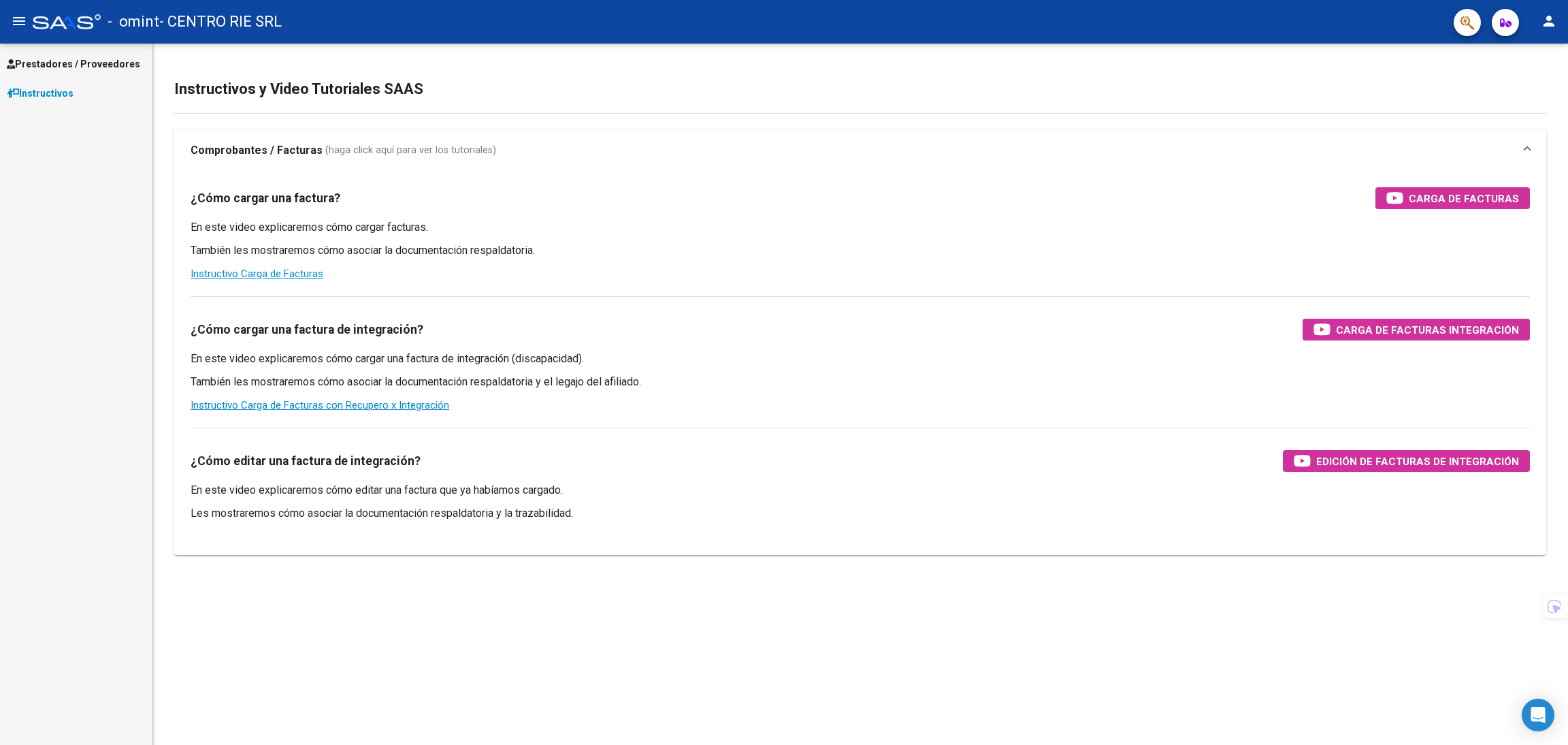 click on "Prestadores / Proveedores" at bounding box center [74, 64] 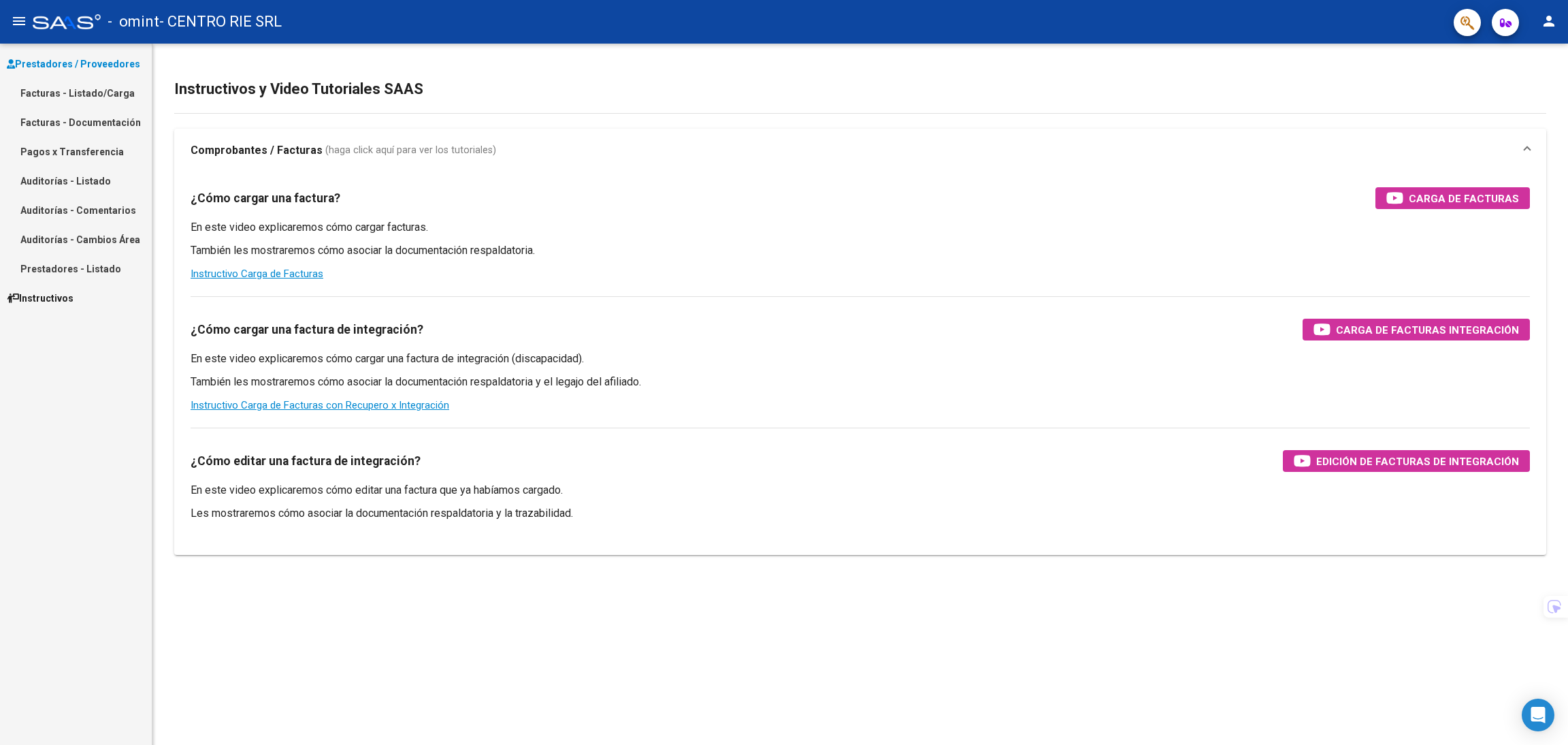 click on "Facturas - Listado/Carga" at bounding box center (76, 93) 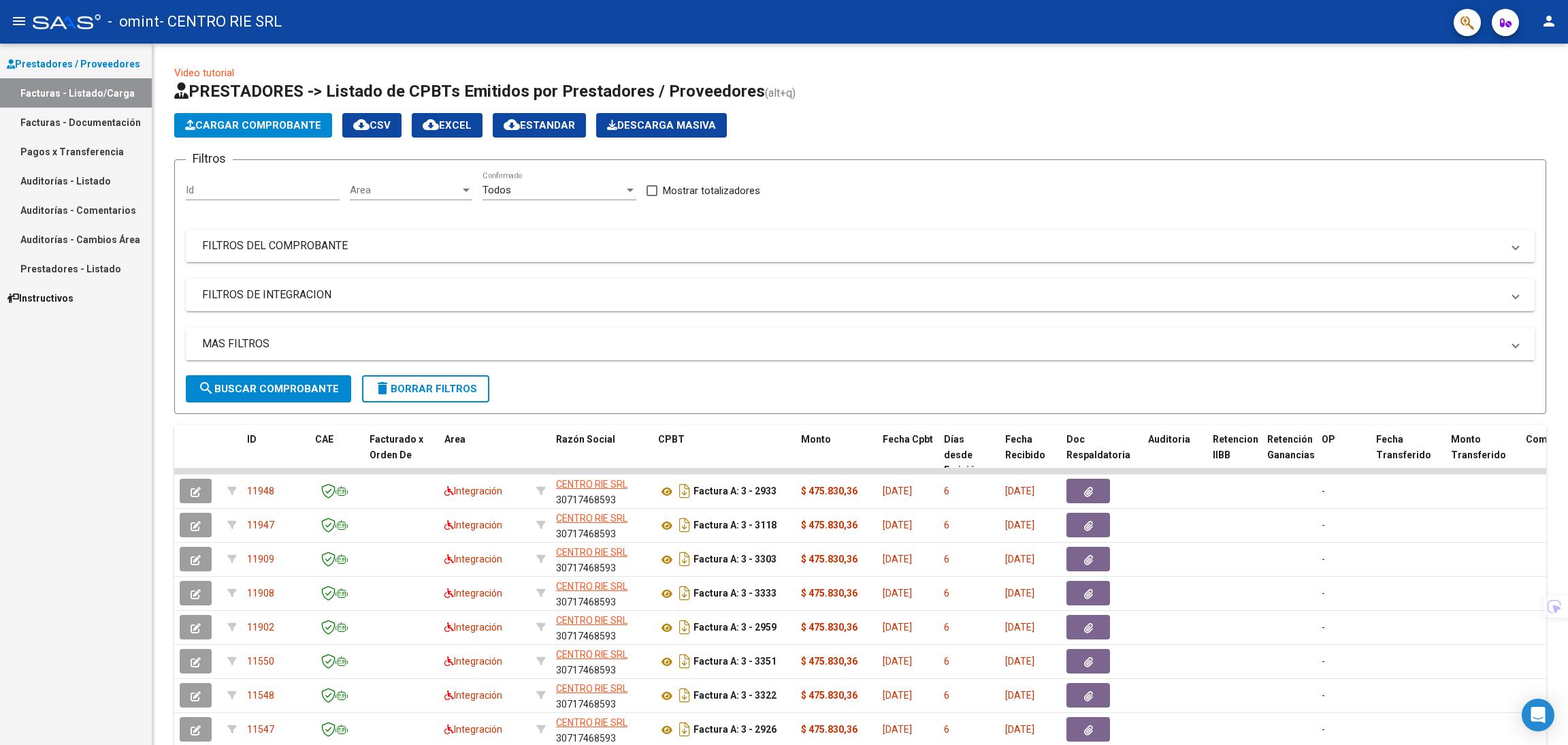 click on "FILTROS DEL COMPROBANTE" at bounding box center [852, 246] 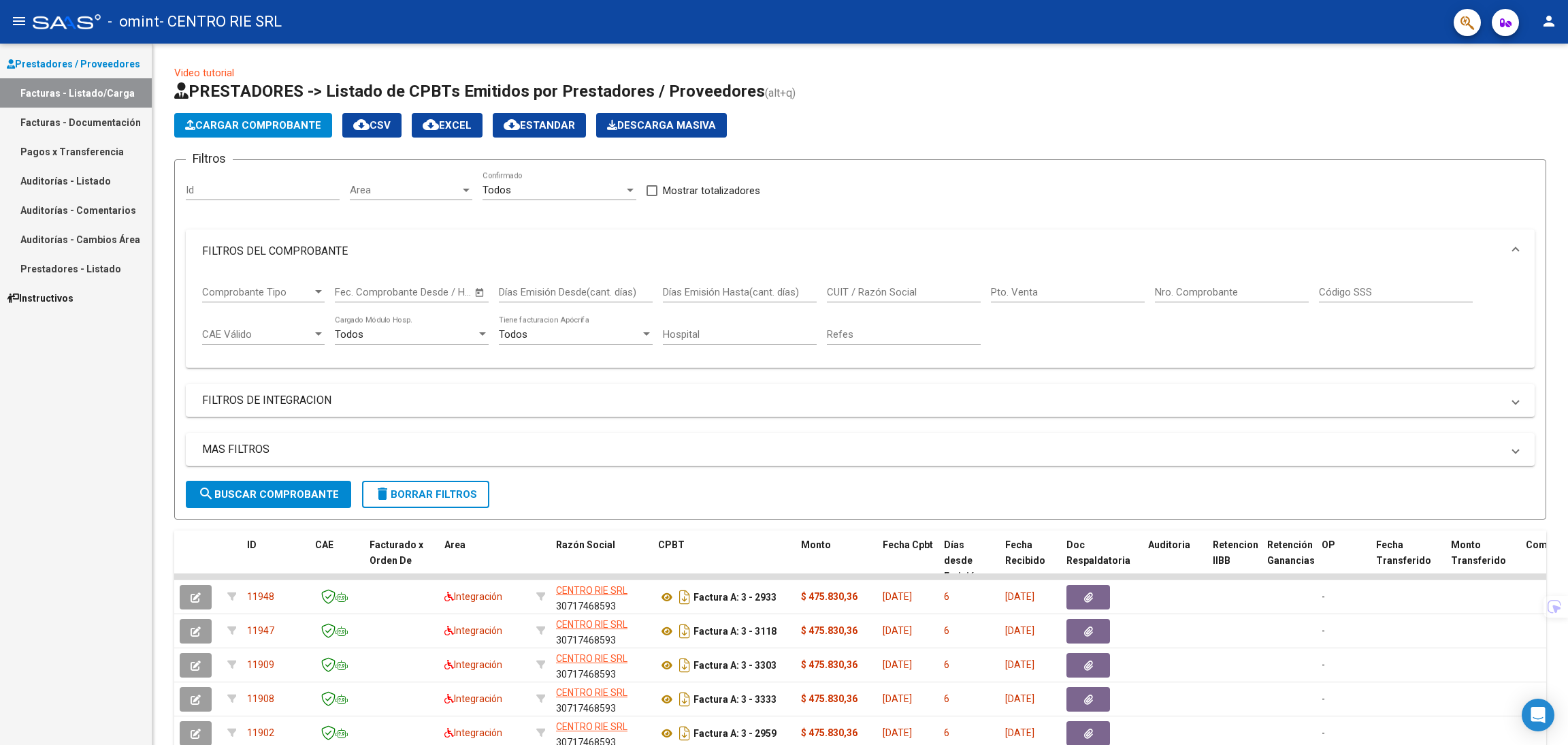 click on "Comprobante Tipo" at bounding box center (257, 292) 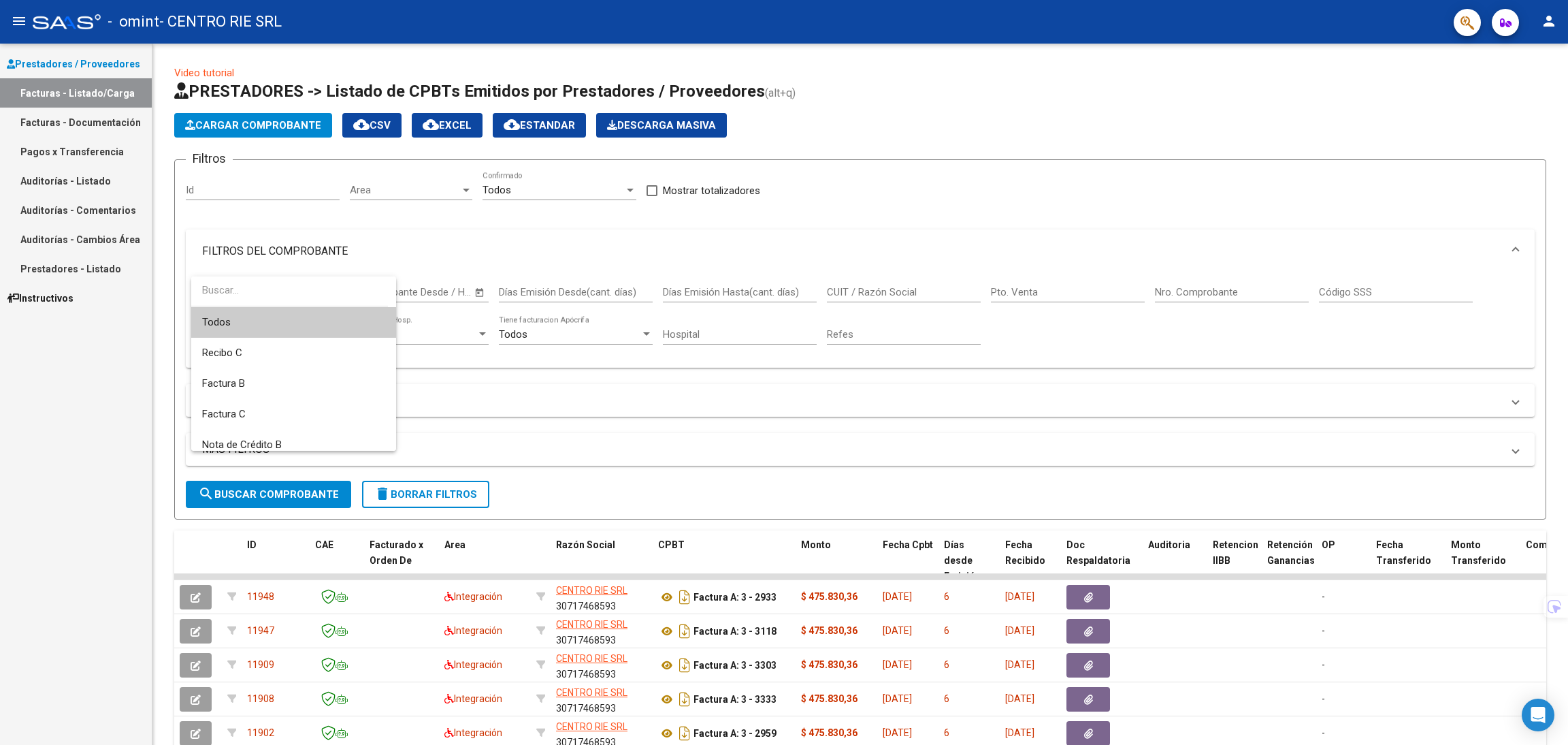 click at bounding box center (289, 290) 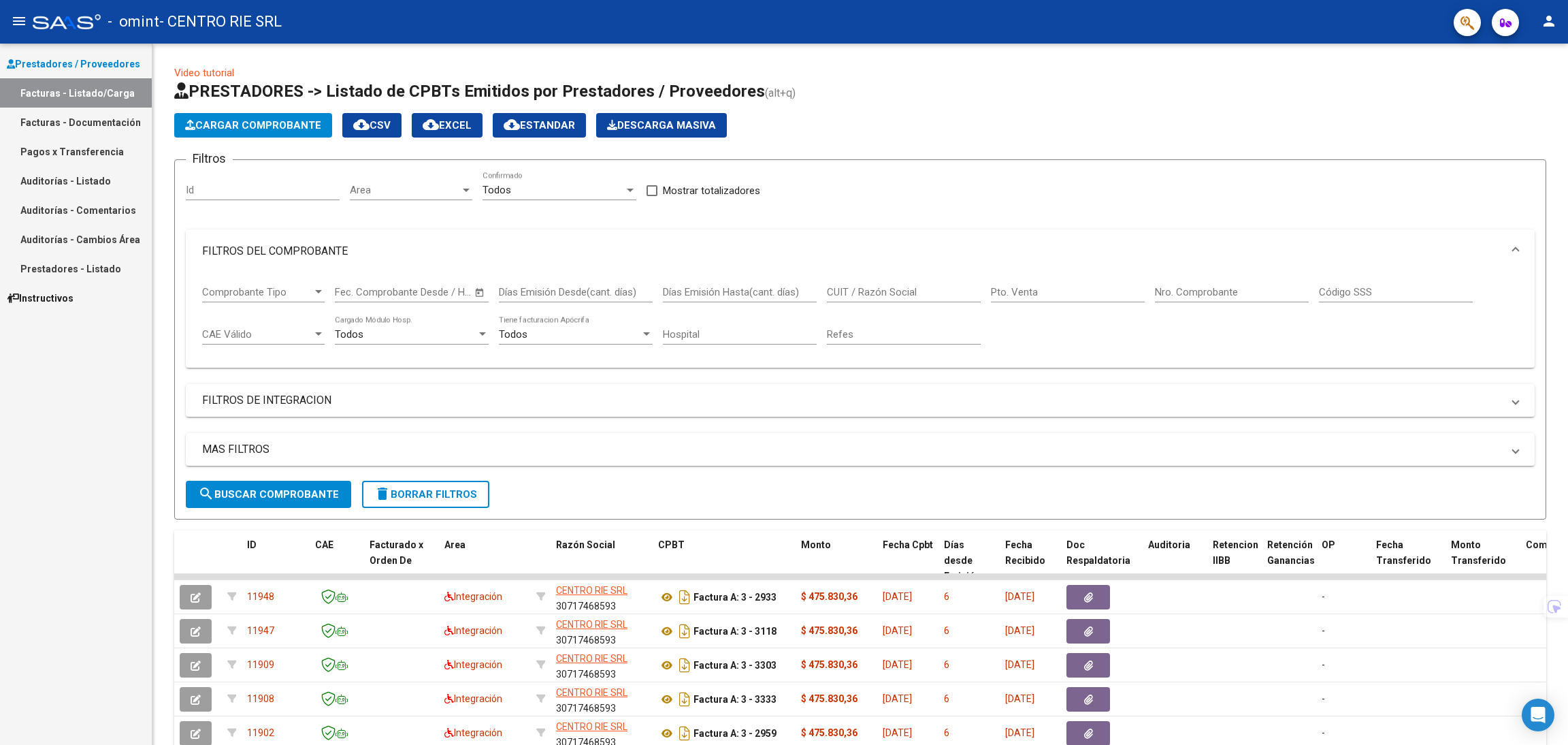 click on "Nro. Comprobante" at bounding box center [1232, 292] 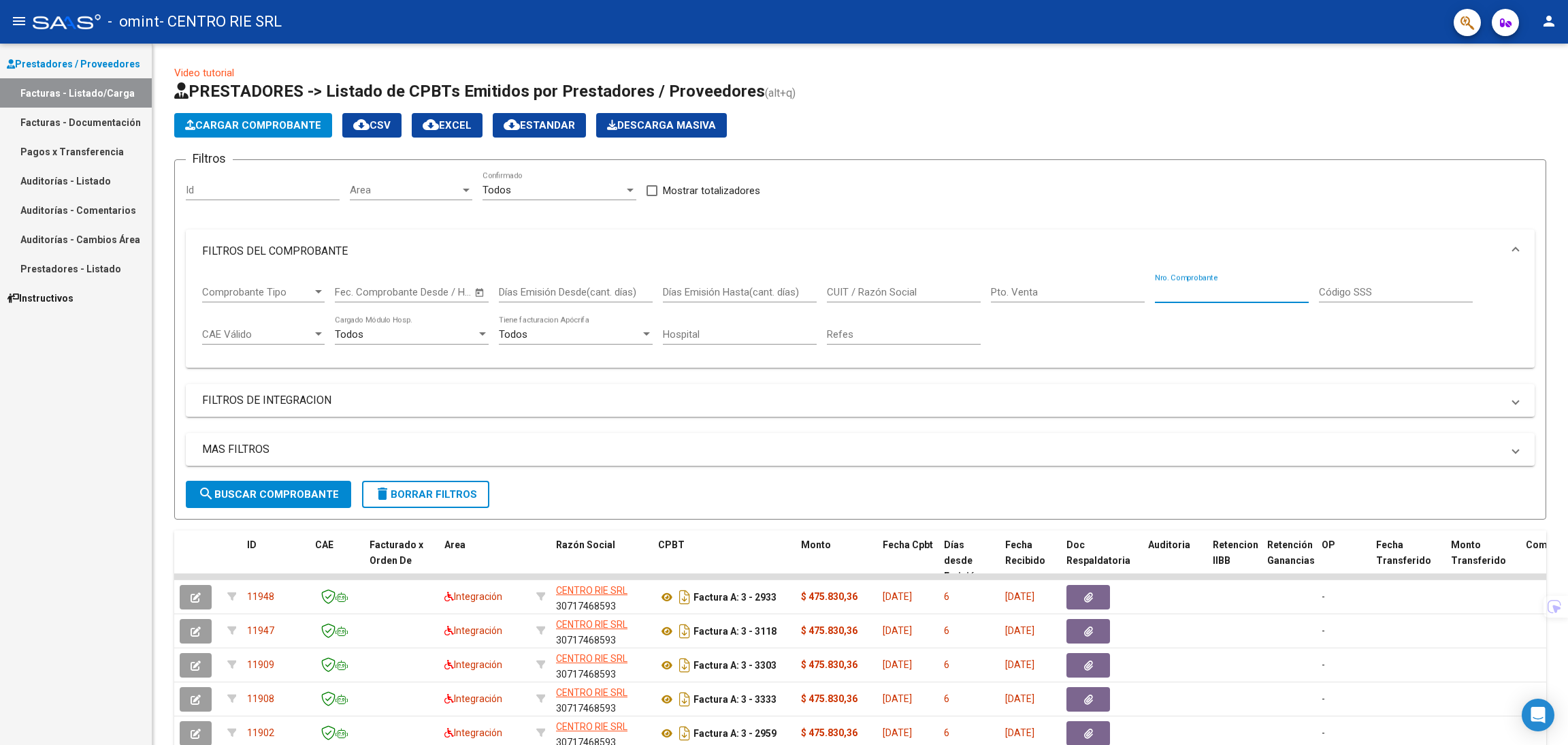 paste on "00002952" 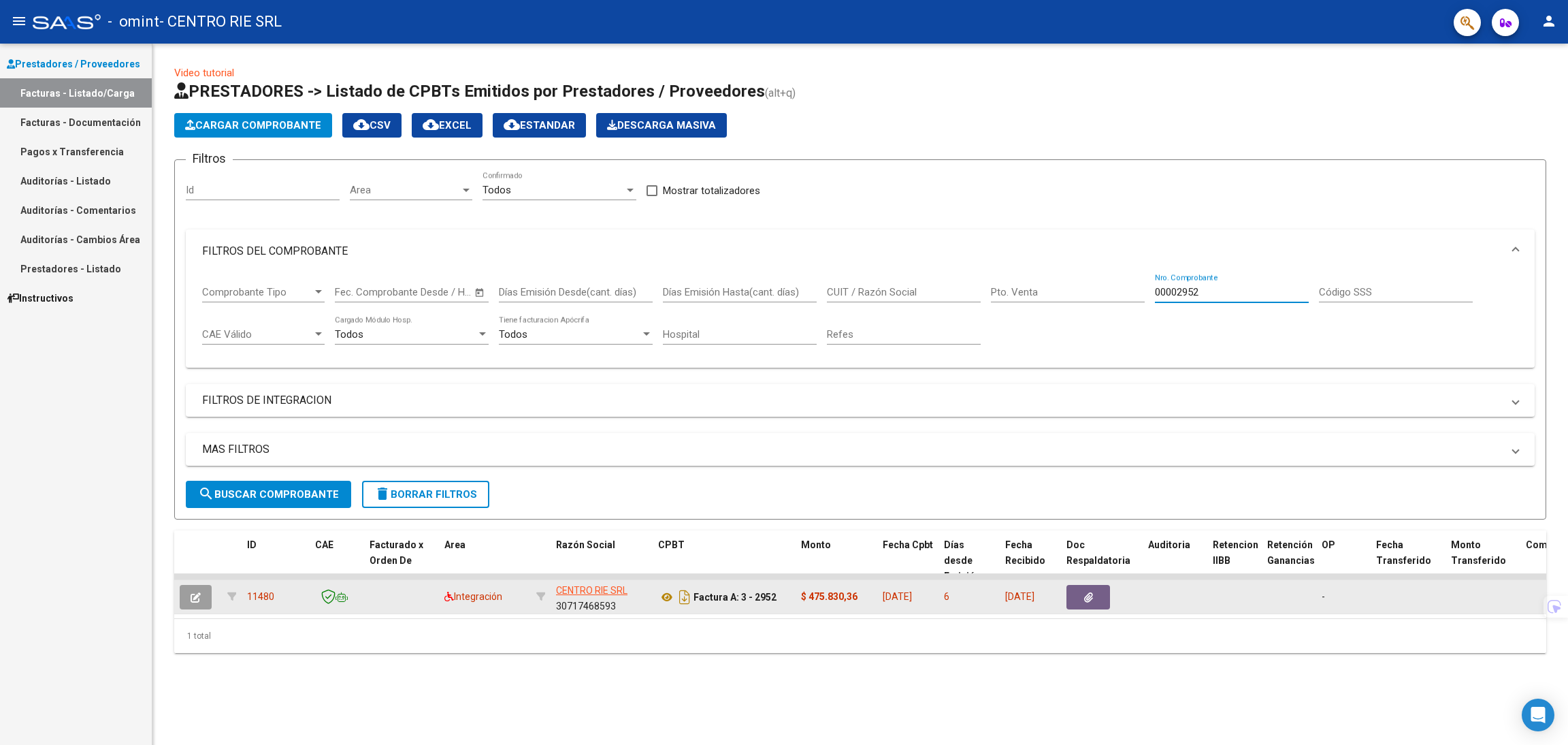 type on "00002952" 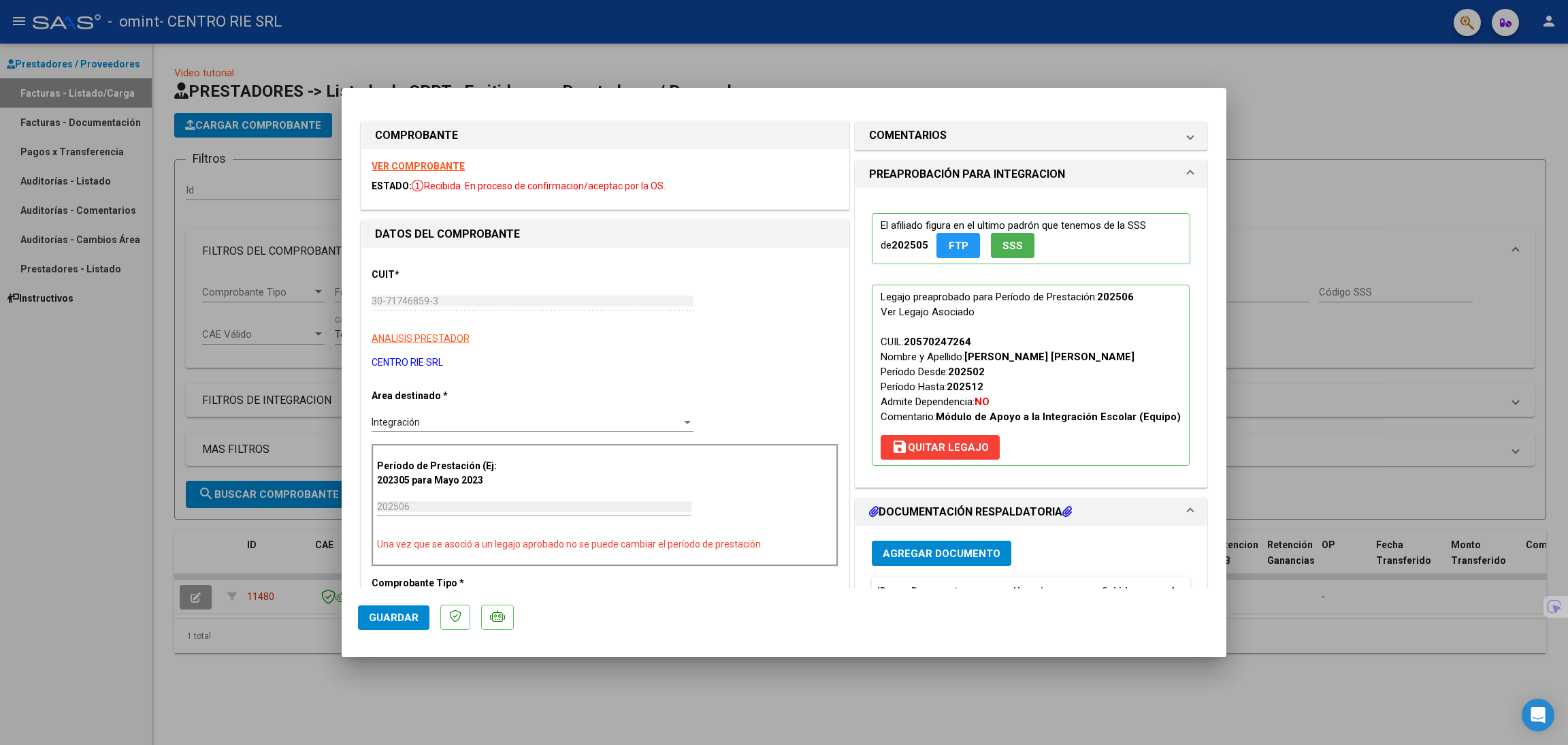 click at bounding box center [784, 372] 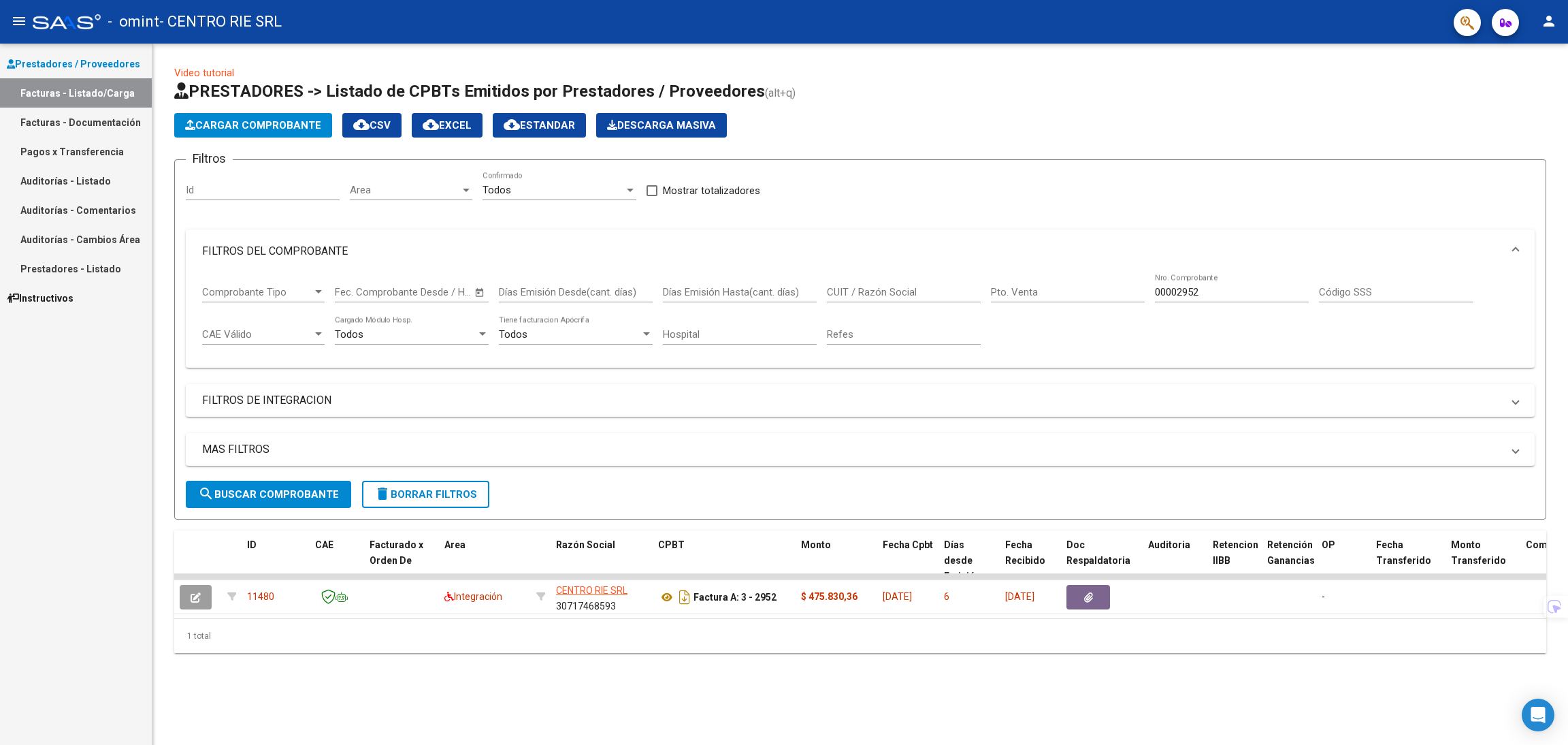 click on "00002952 Nro. Comprobante" 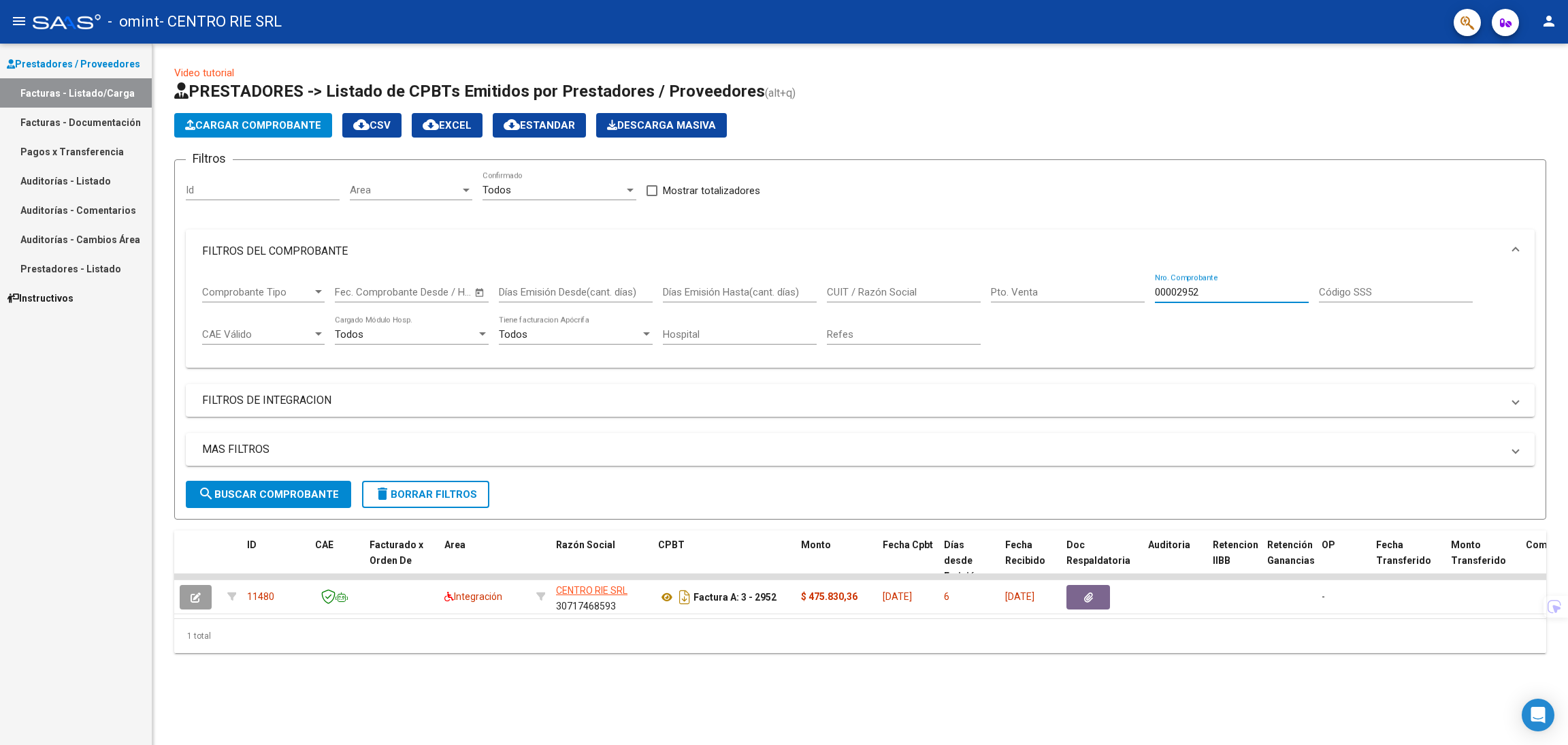 drag, startPoint x: 1203, startPoint y: 288, endPoint x: 1179, endPoint y: 292, distance: 24.33105 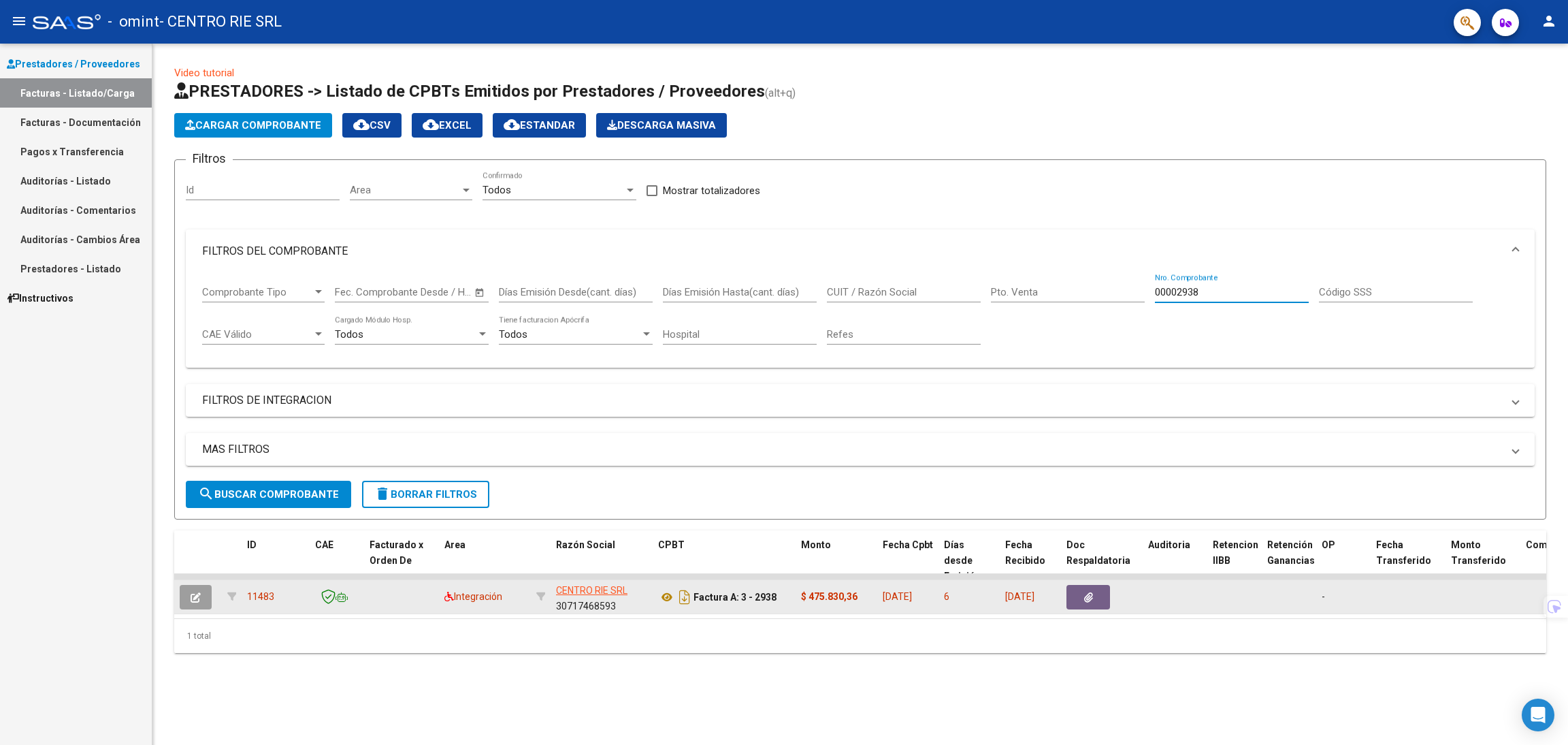 type on "00002938" 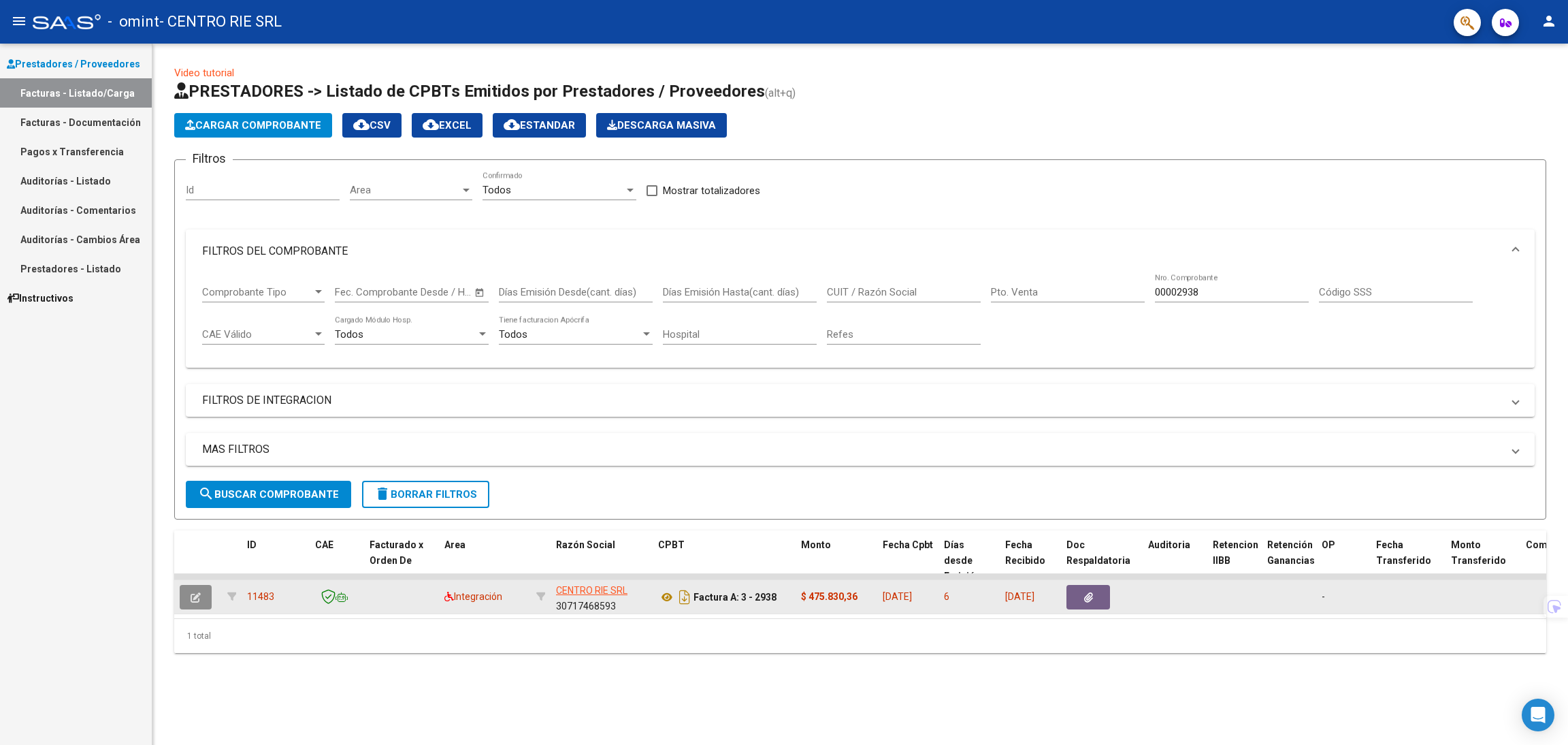 click 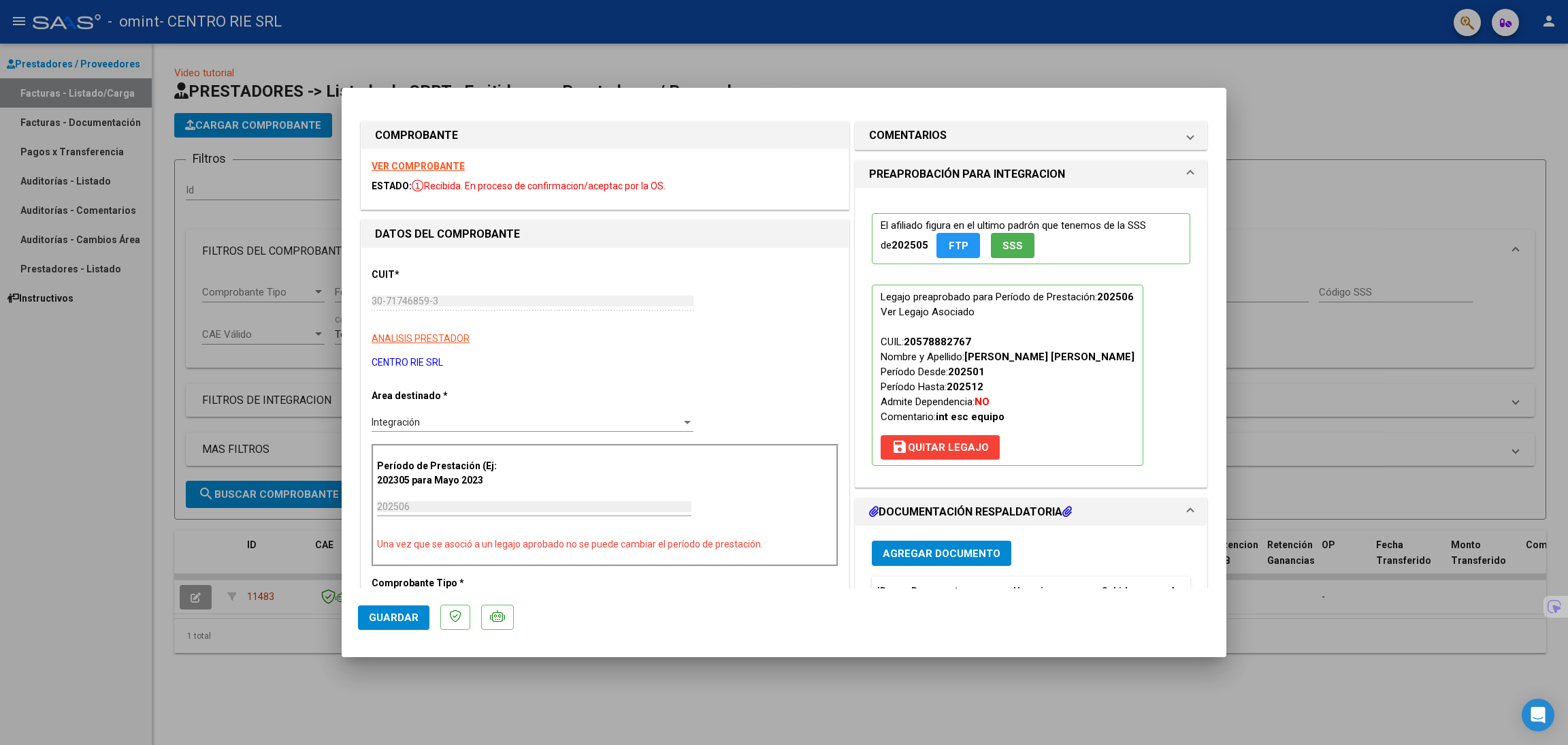 click at bounding box center (784, 372) 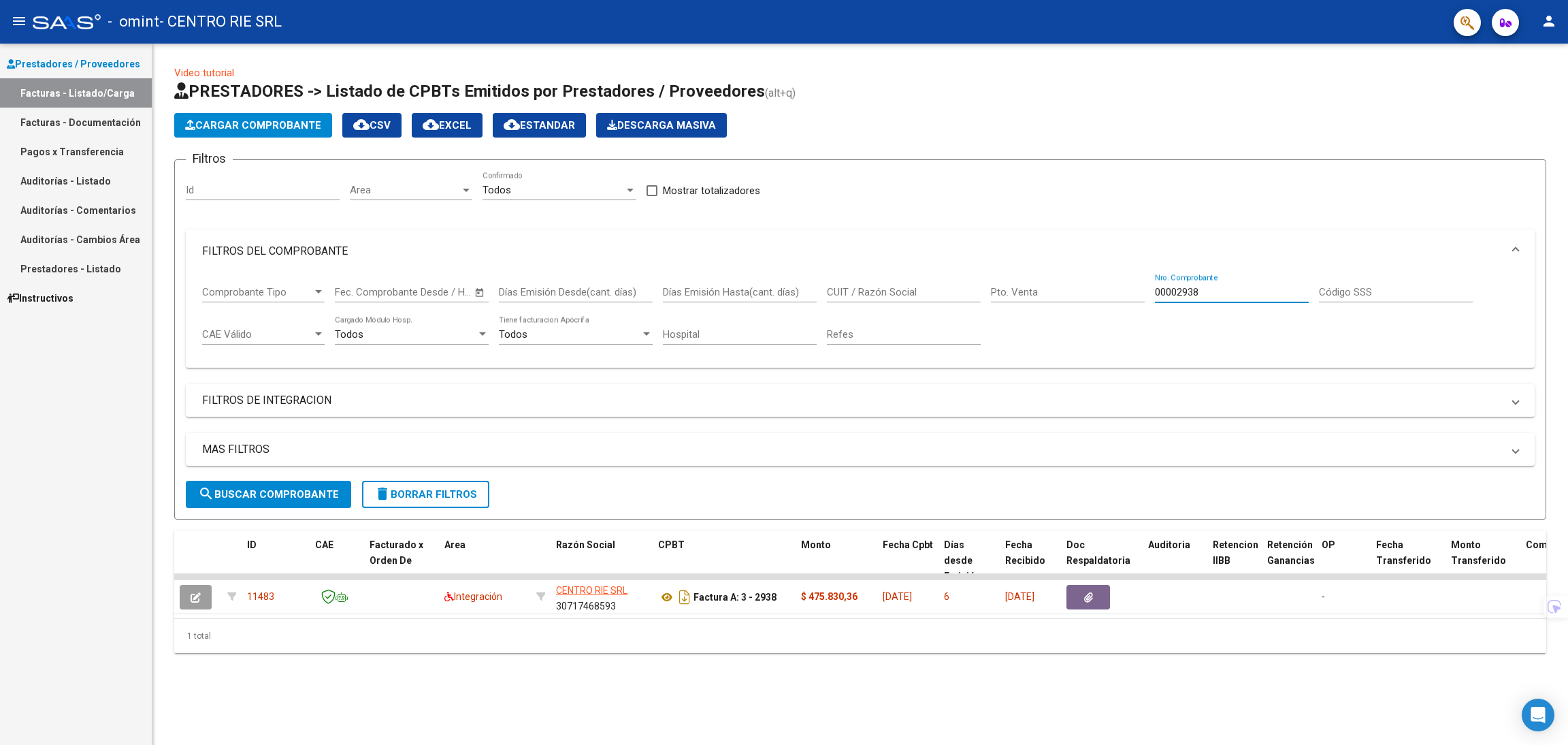 click on "00002938" at bounding box center (1232, 292) 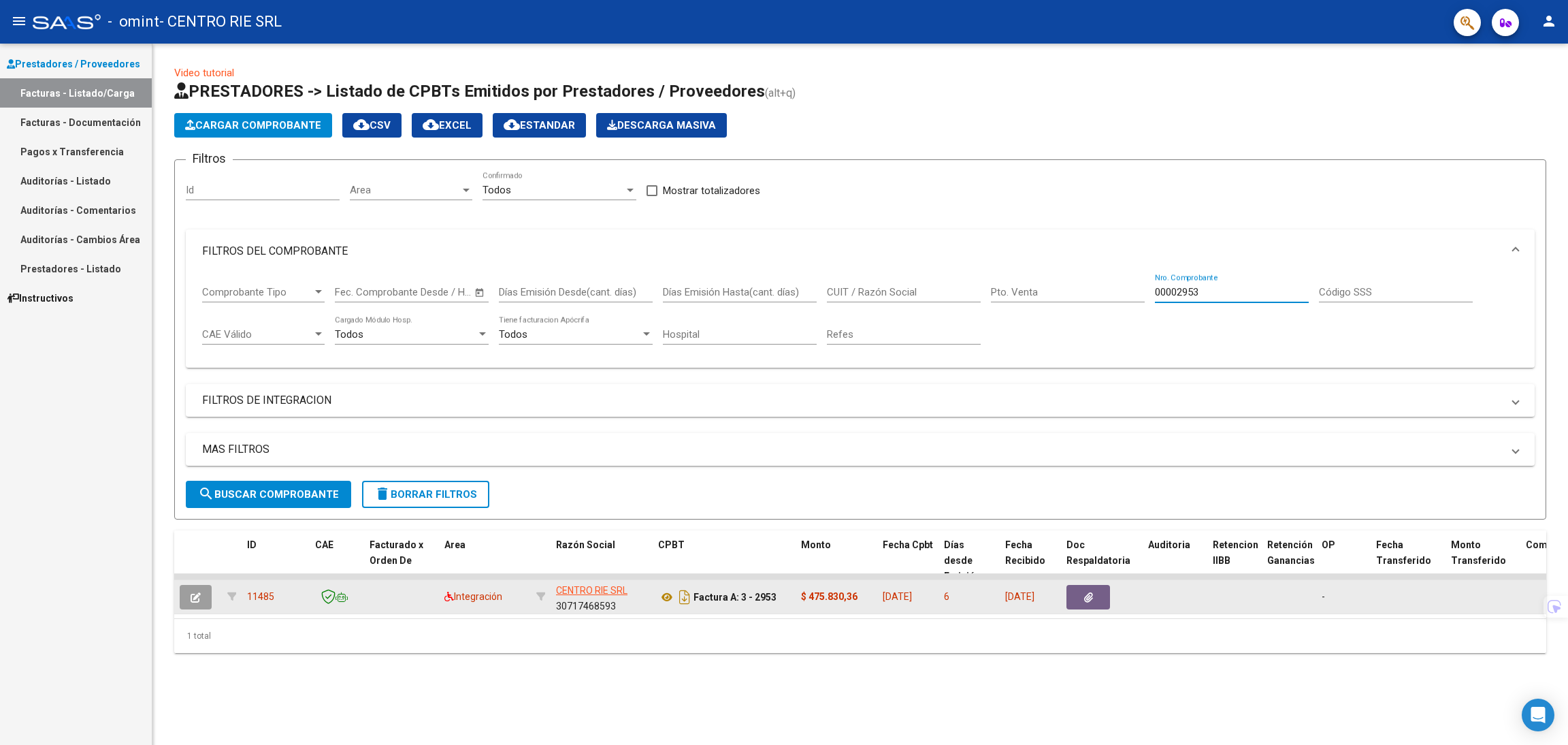 type on "00002953" 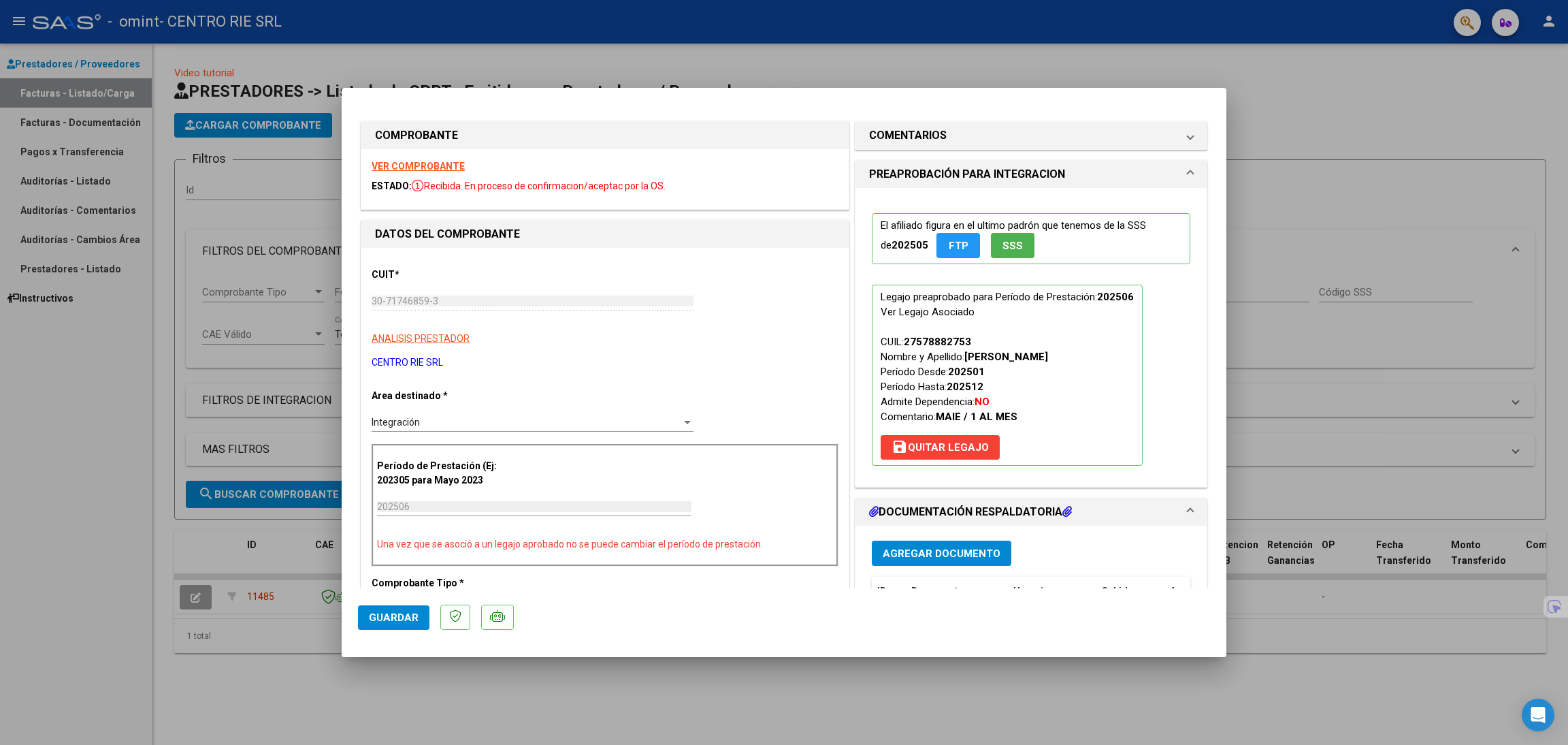 click at bounding box center [784, 372] 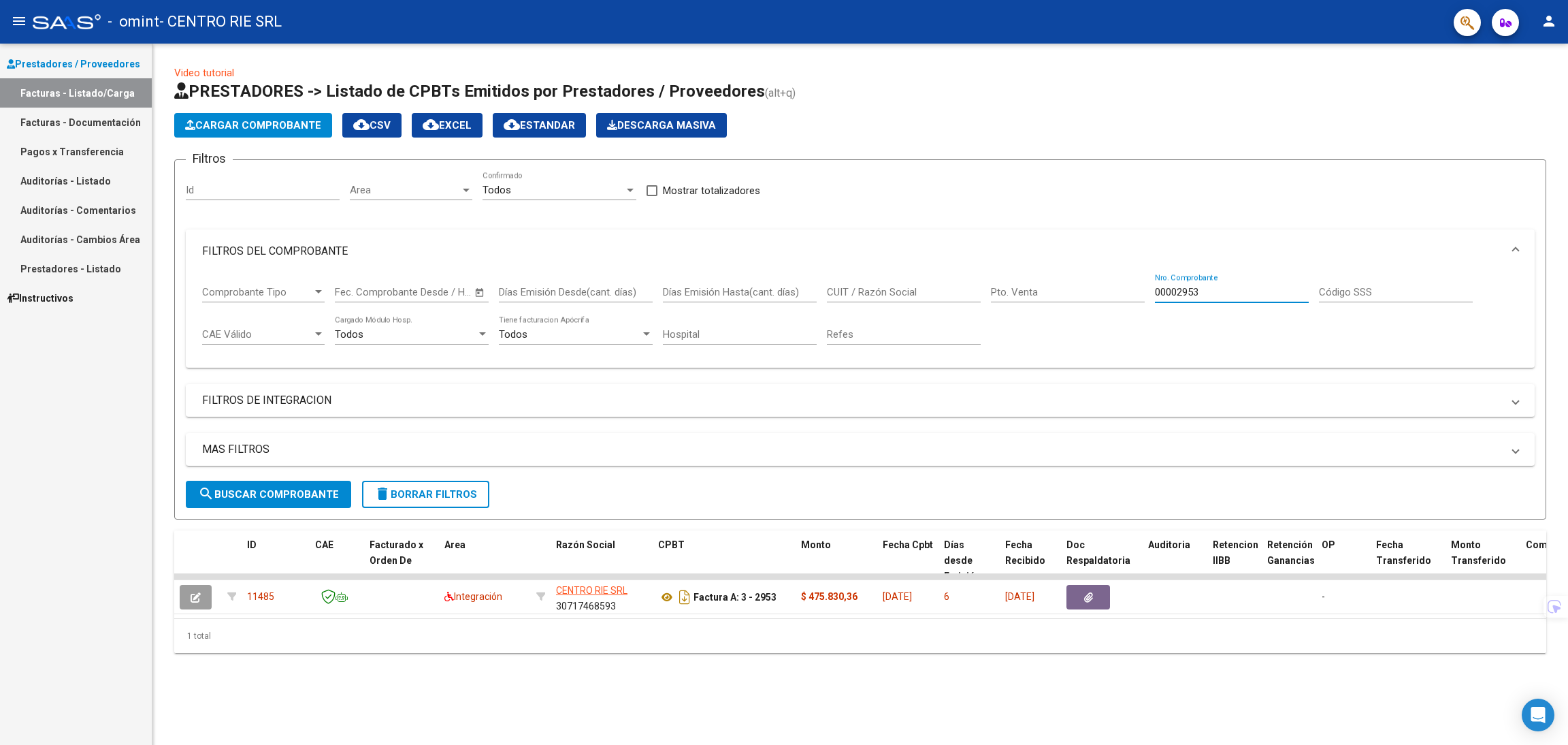 drag, startPoint x: 1206, startPoint y: 289, endPoint x: 1179, endPoint y: 290, distance: 27.018512 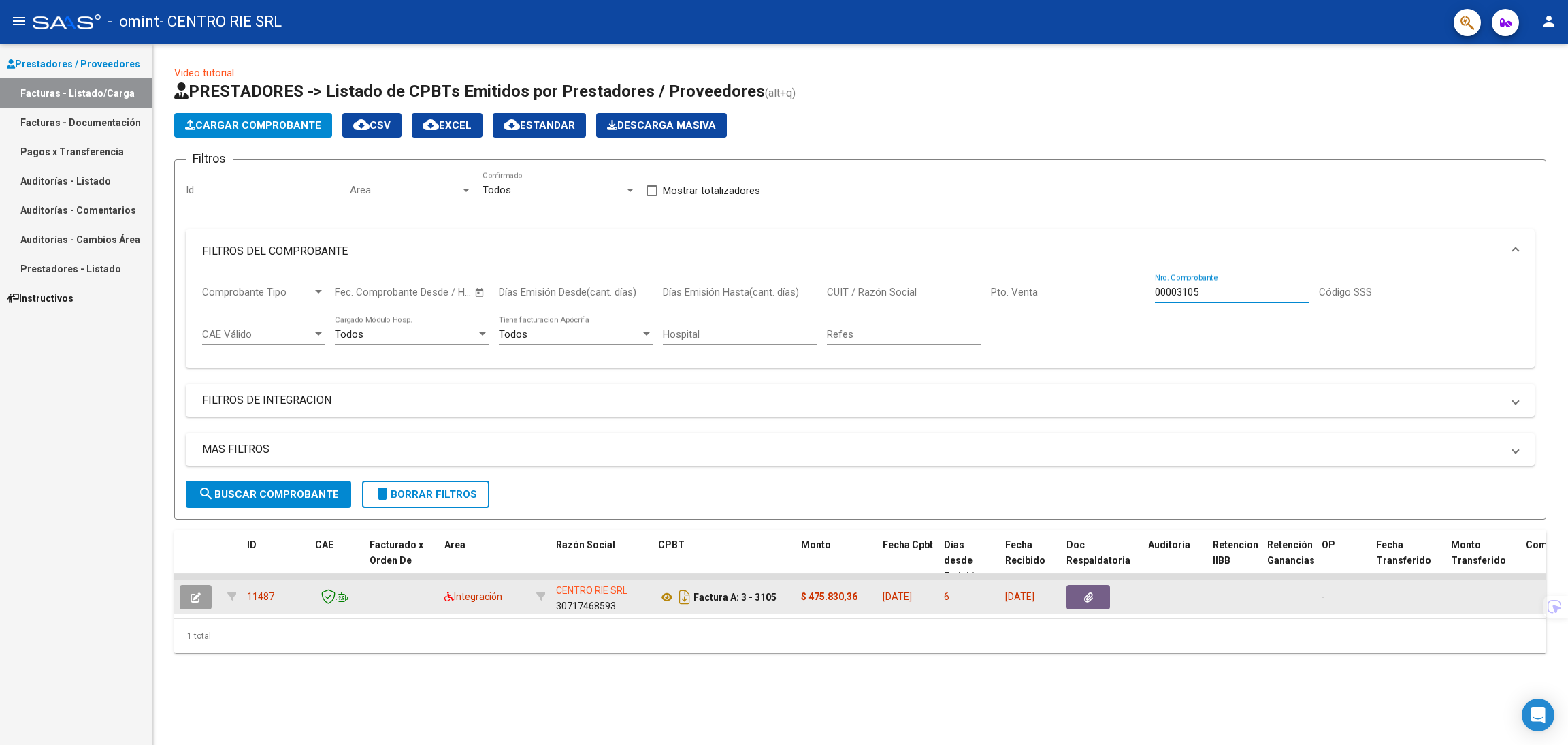 type on "00003105" 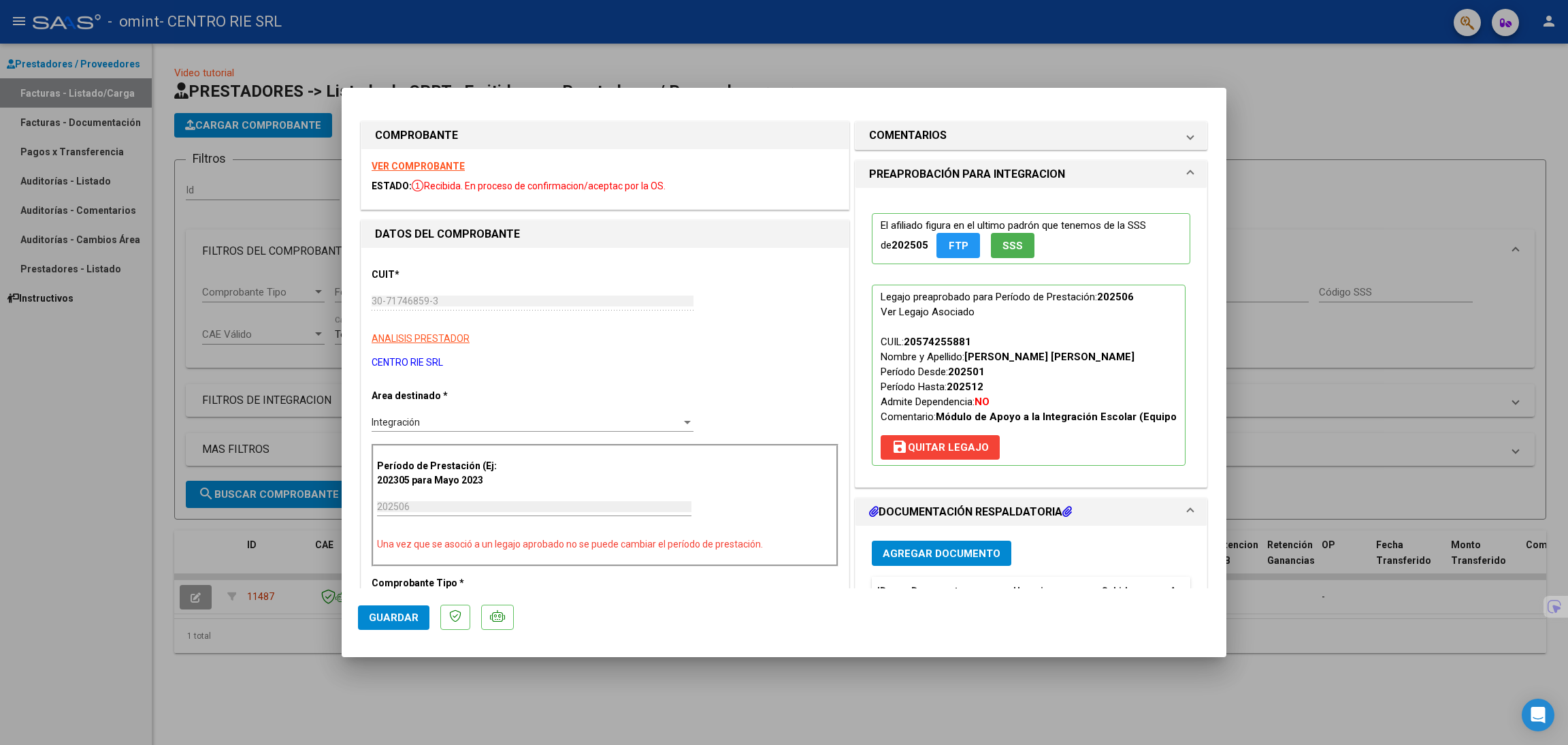 click at bounding box center (784, 372) 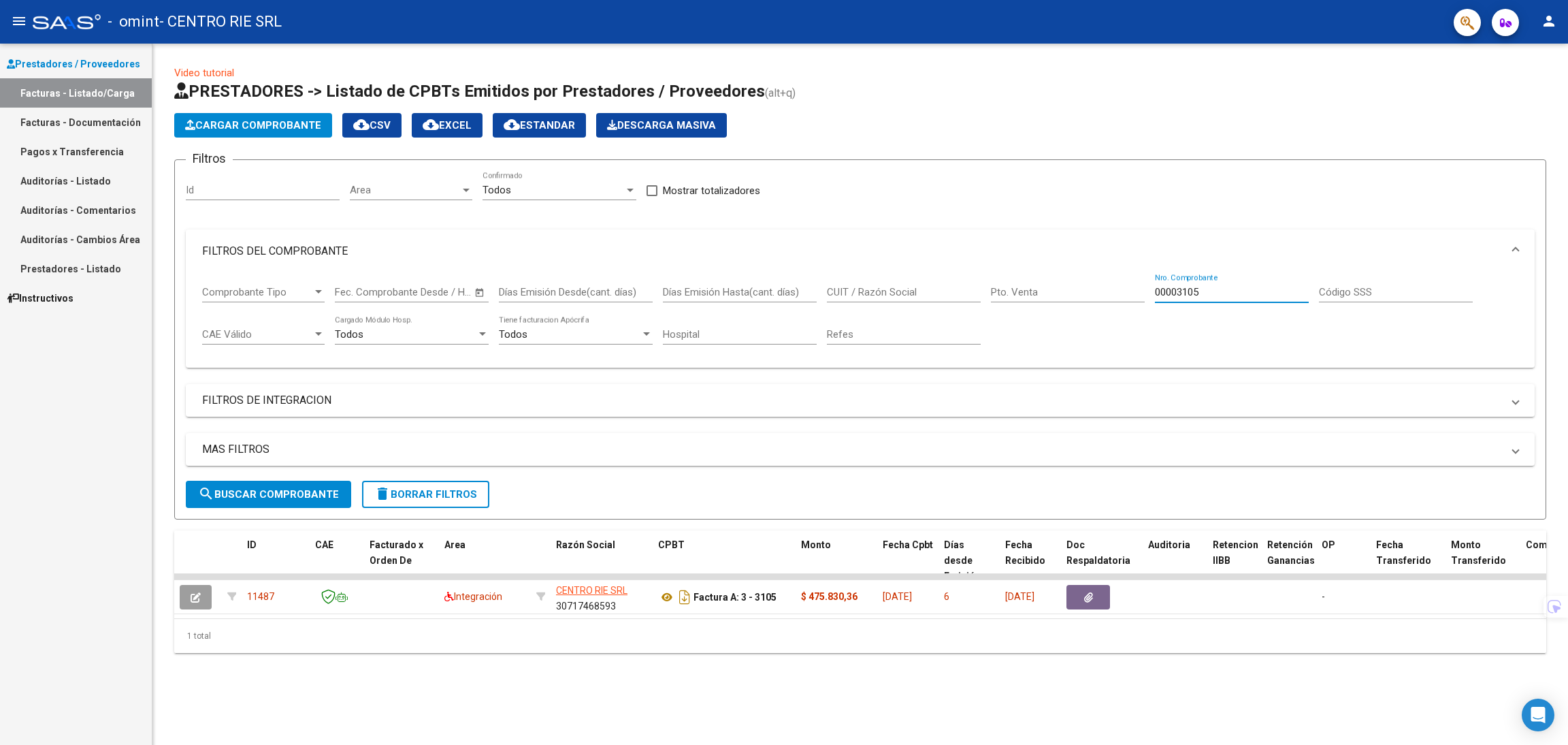 drag, startPoint x: 1246, startPoint y: 296, endPoint x: 794, endPoint y: 295, distance: 452.00111 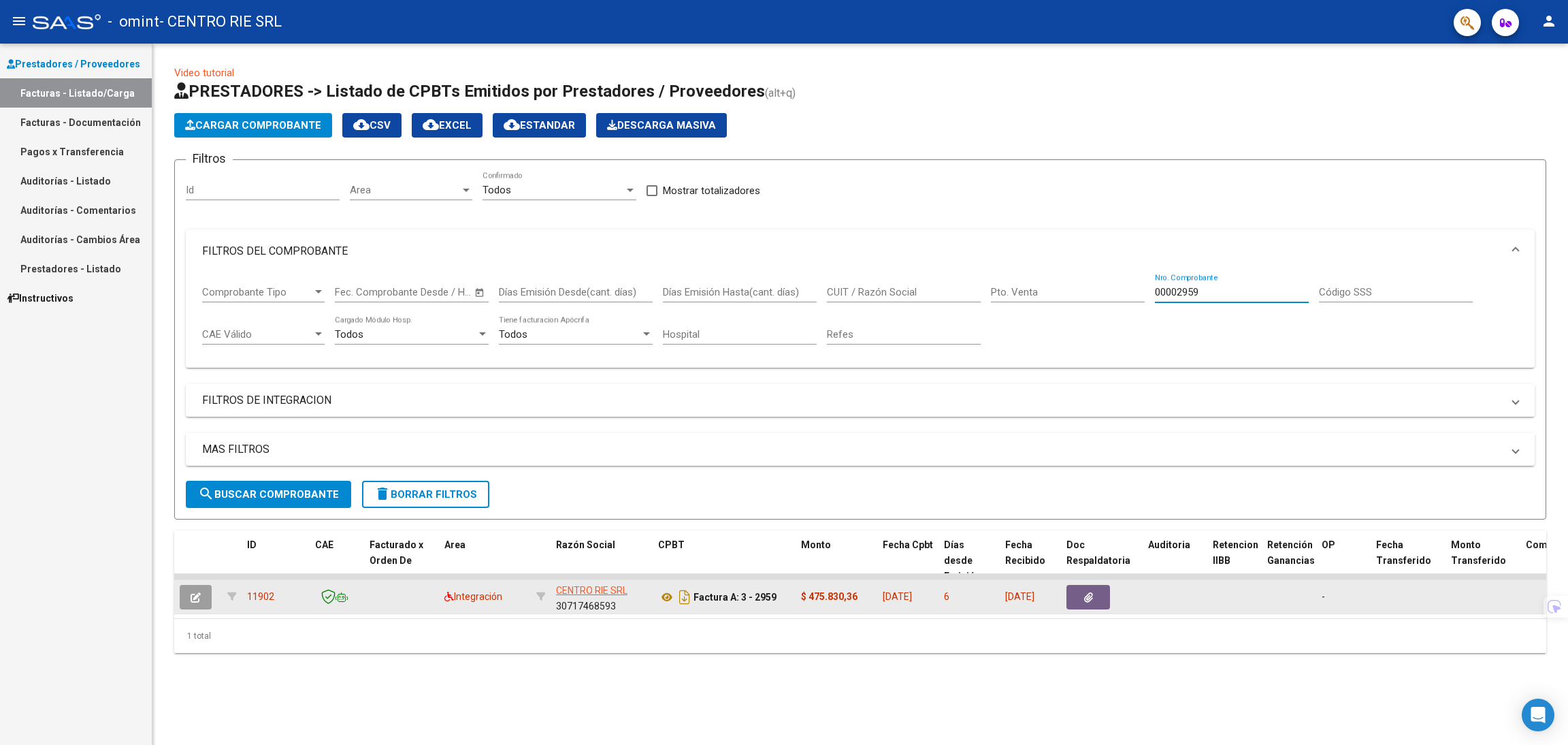 type on "00002959" 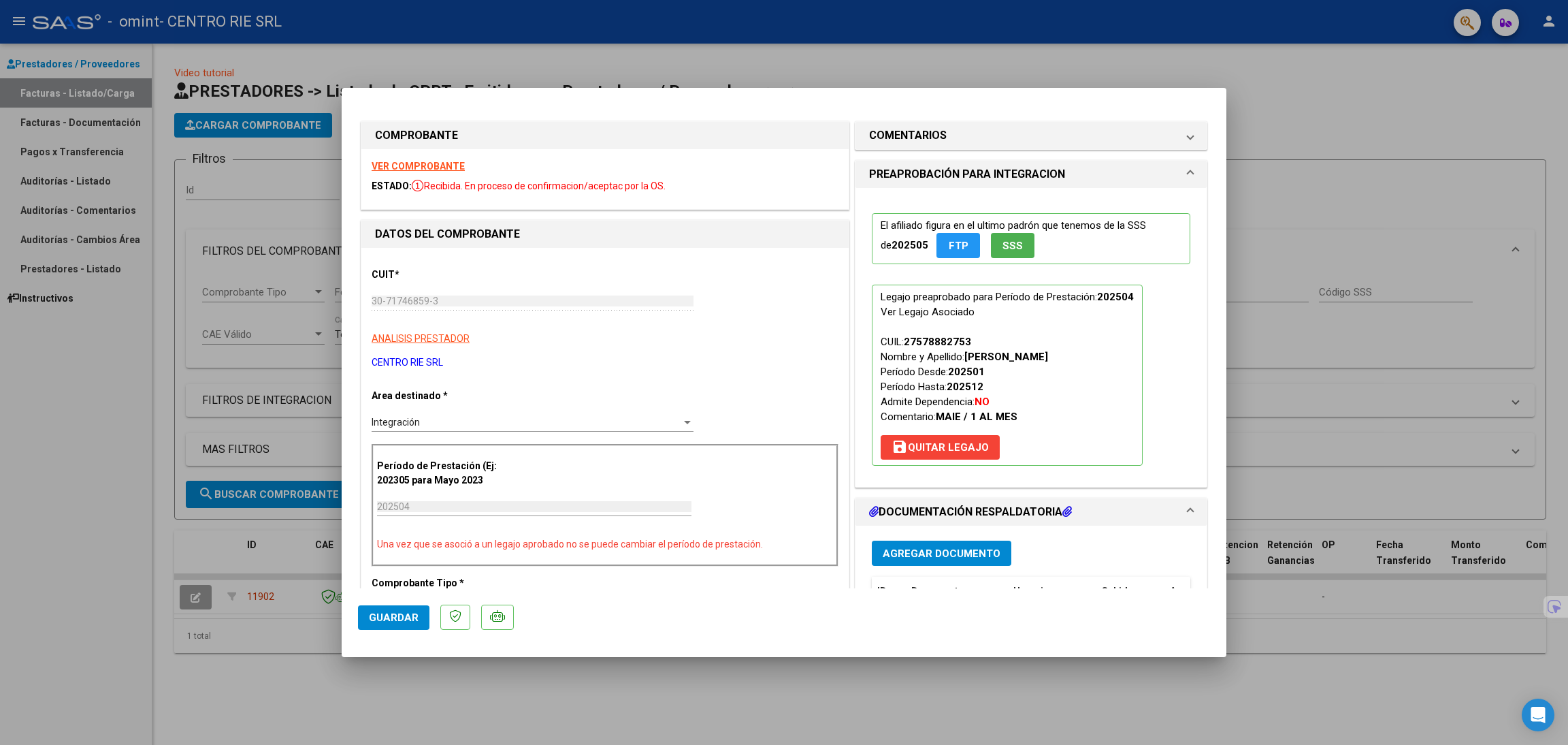 click at bounding box center (784, 372) 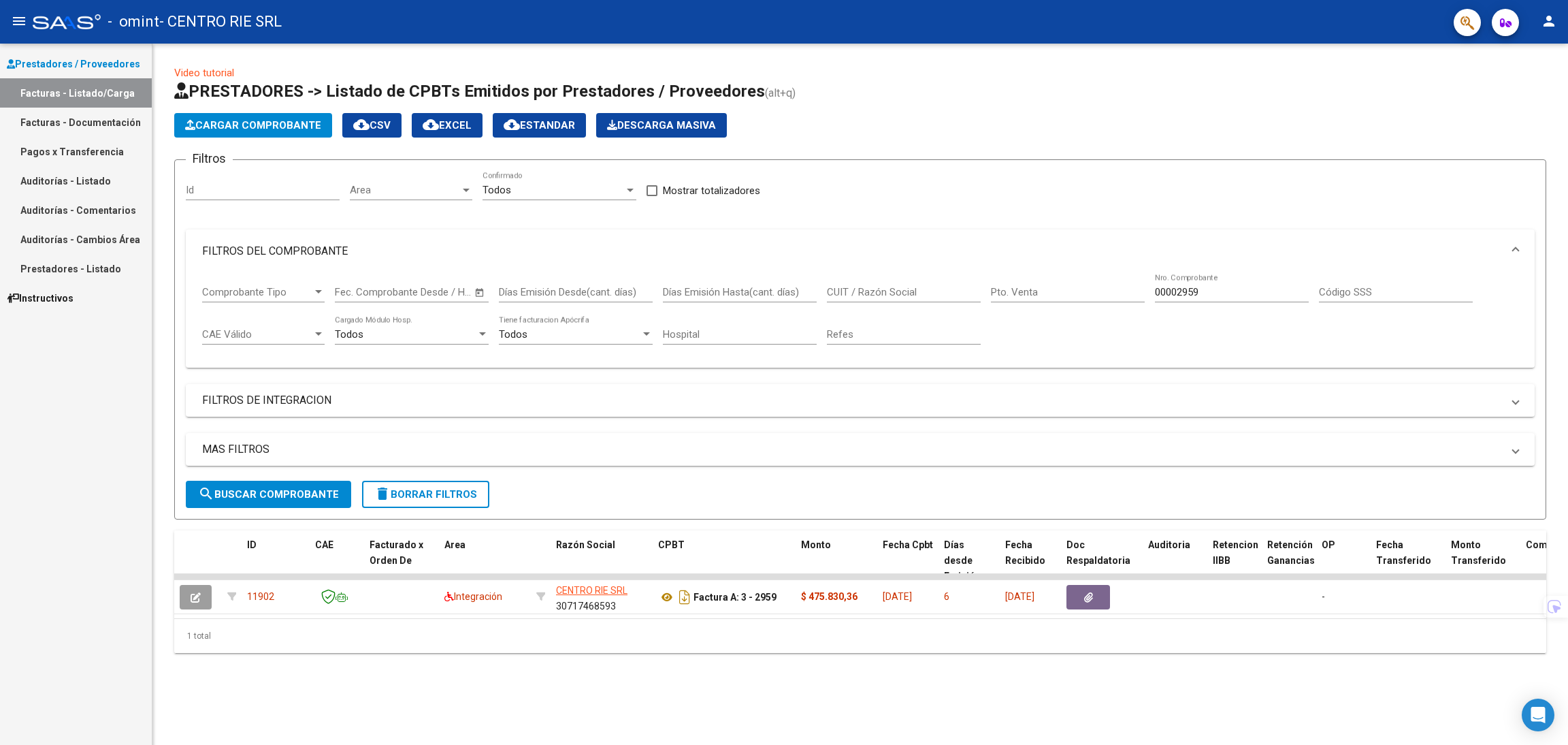 drag, startPoint x: 1210, startPoint y: 291, endPoint x: 1115, endPoint y: 290, distance: 95.00526 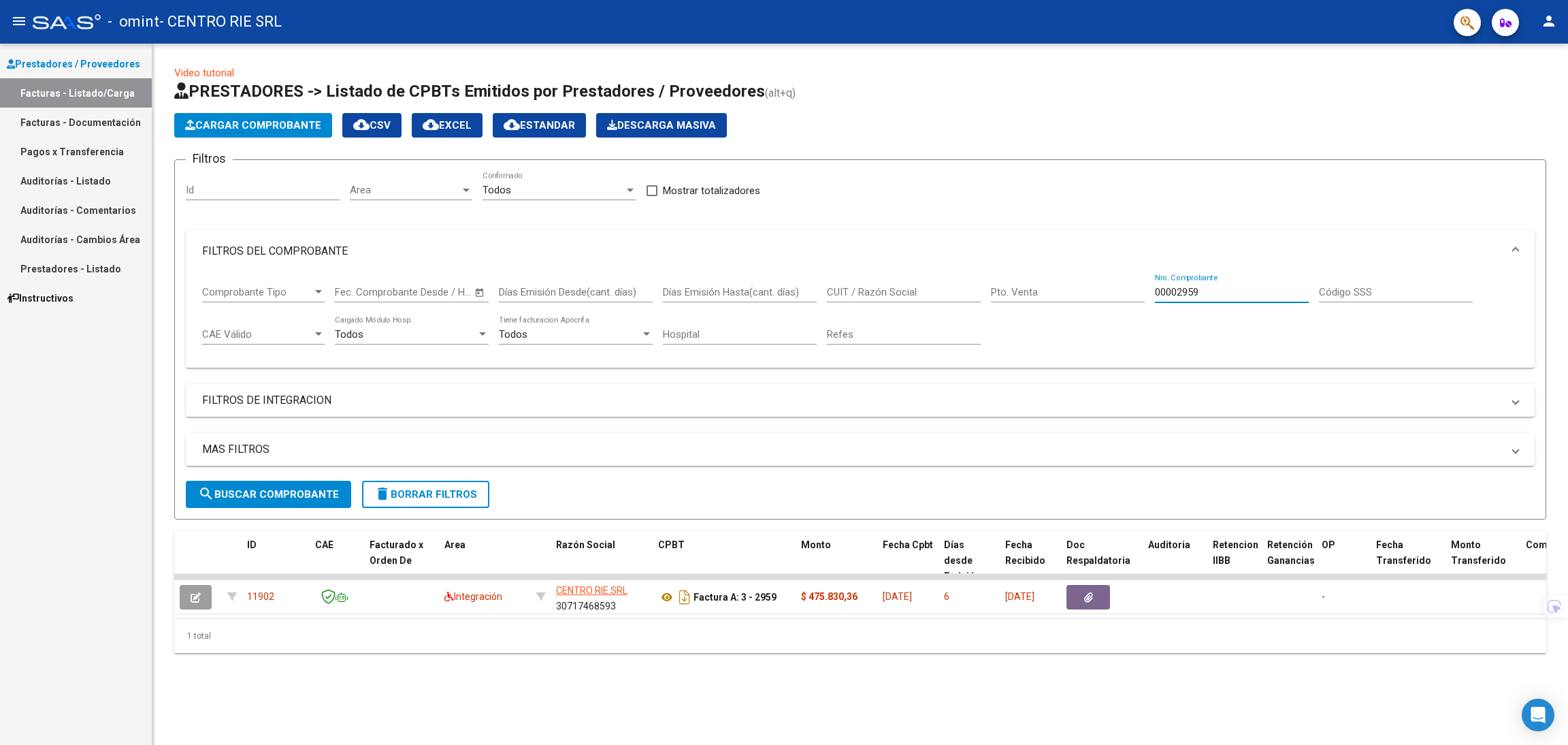 paste on "3118" 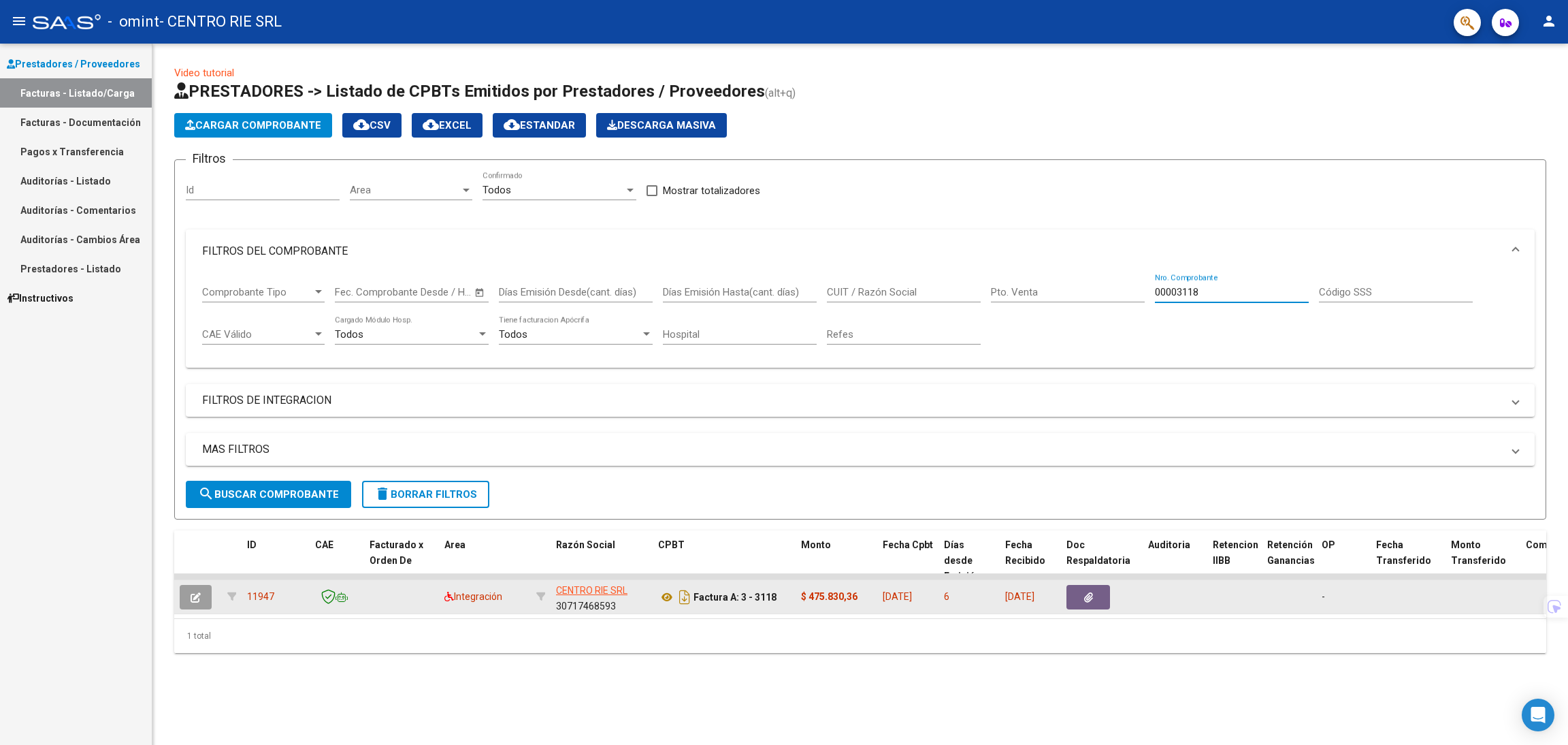 type on "00003118" 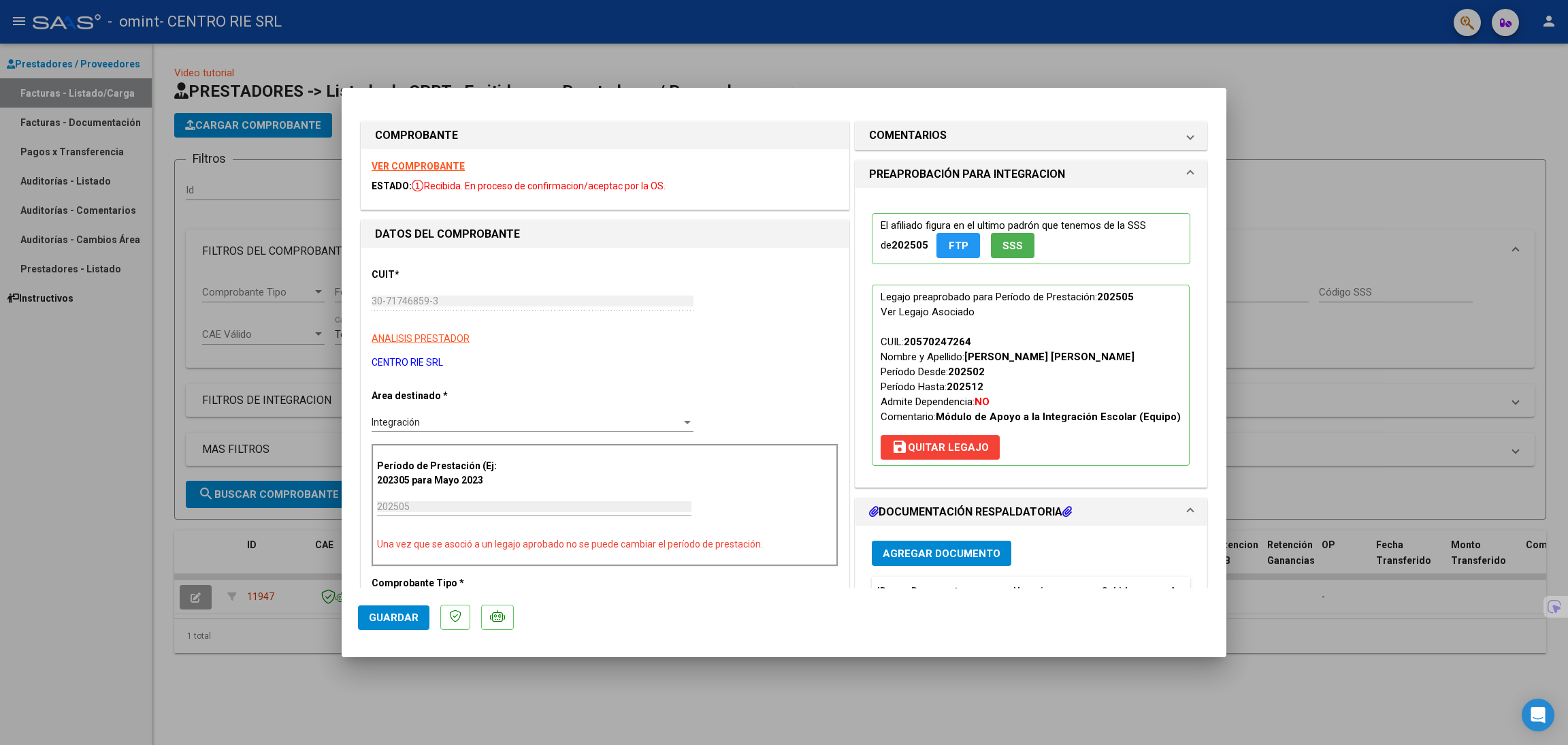 click at bounding box center [784, 372] 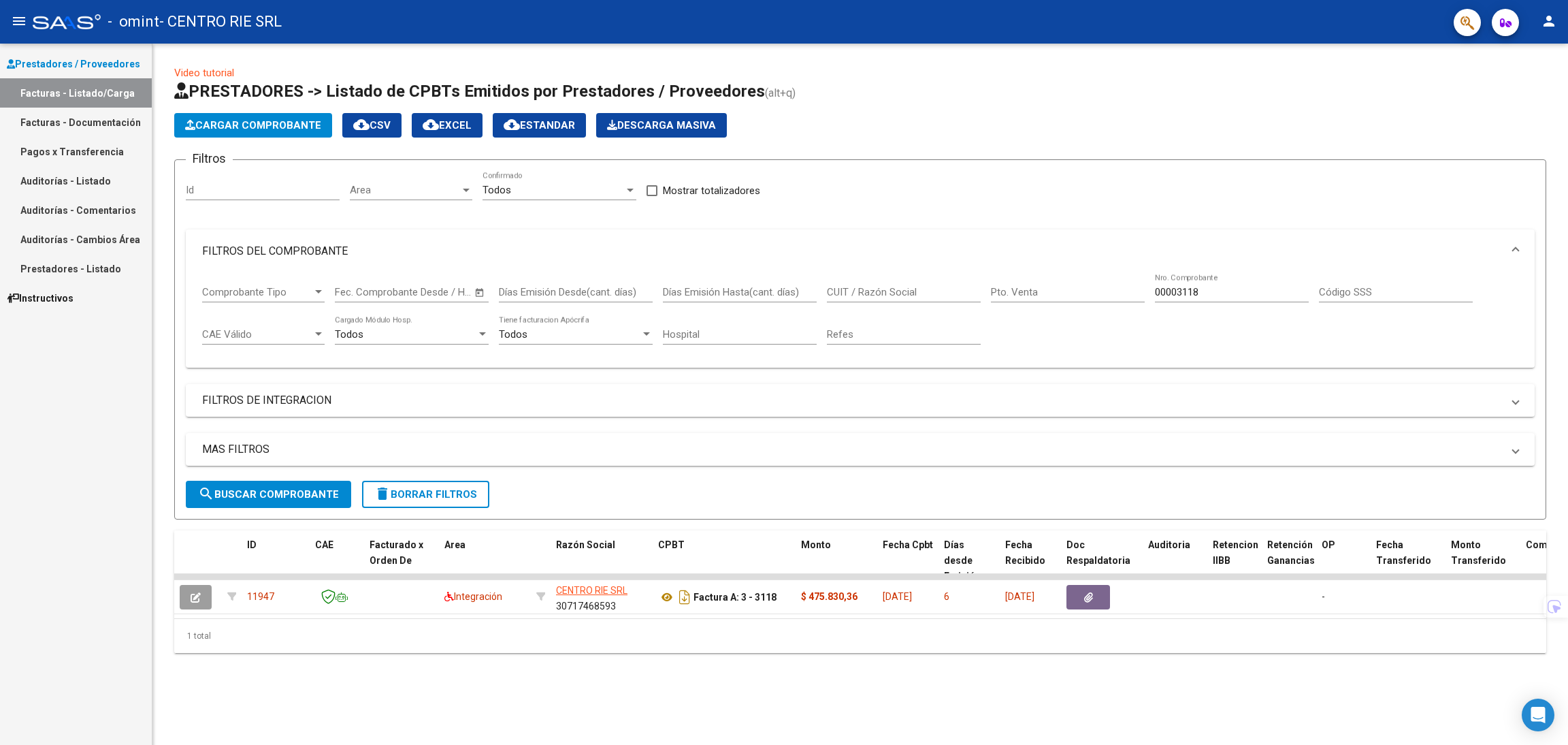 drag, startPoint x: 1228, startPoint y: 289, endPoint x: 937, endPoint y: 292, distance: 291.01546 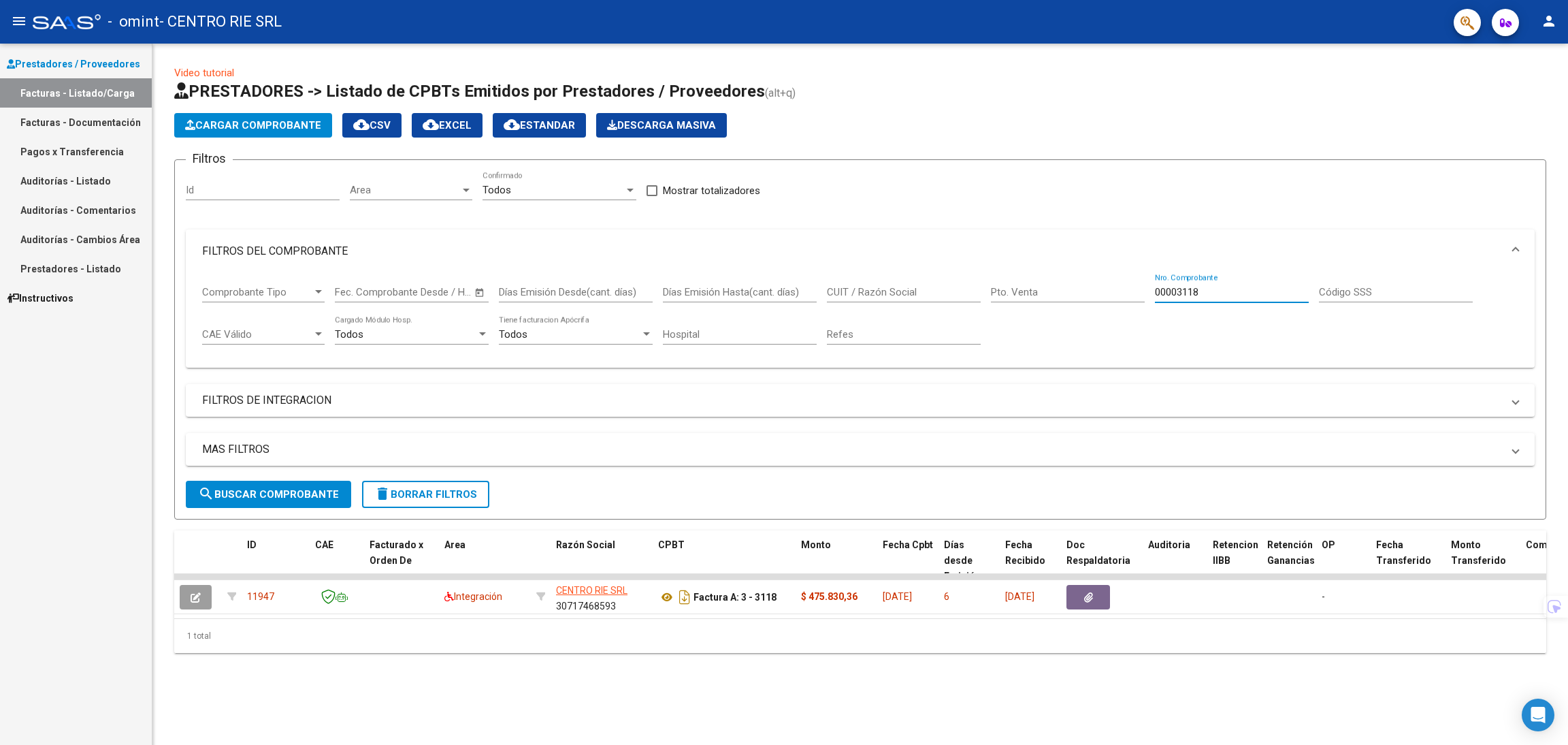 paste on "2933" 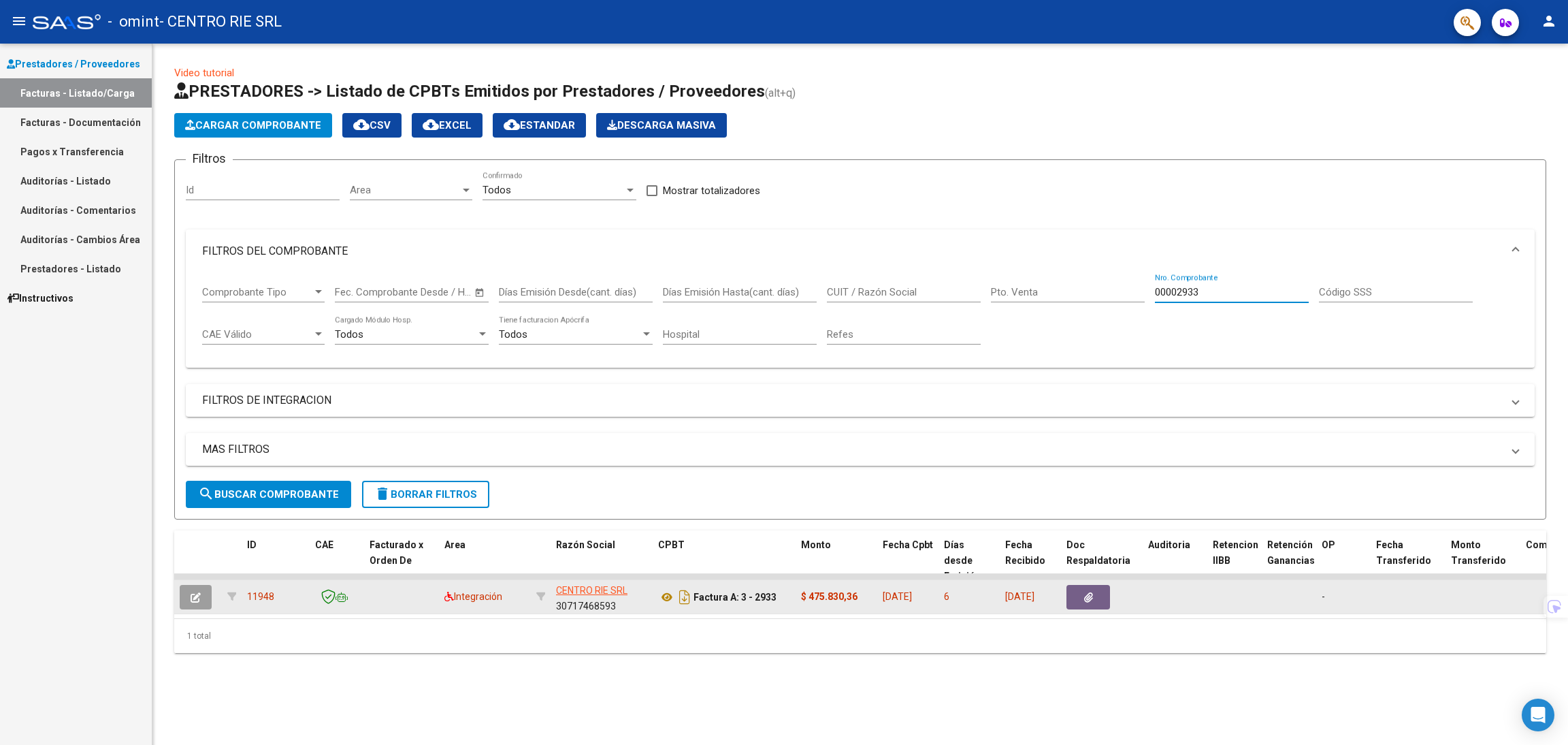 type on "00002933" 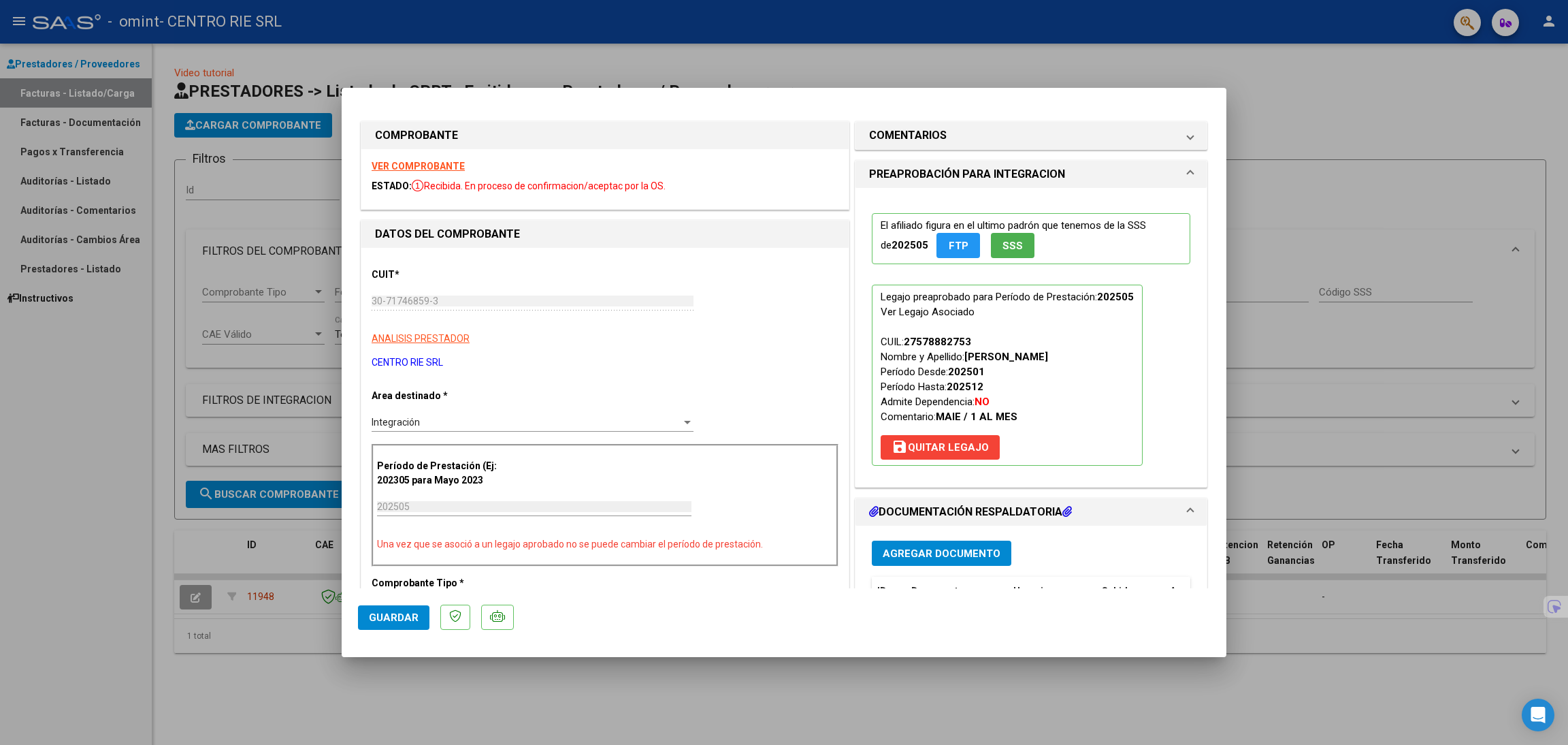 click at bounding box center (784, 372) 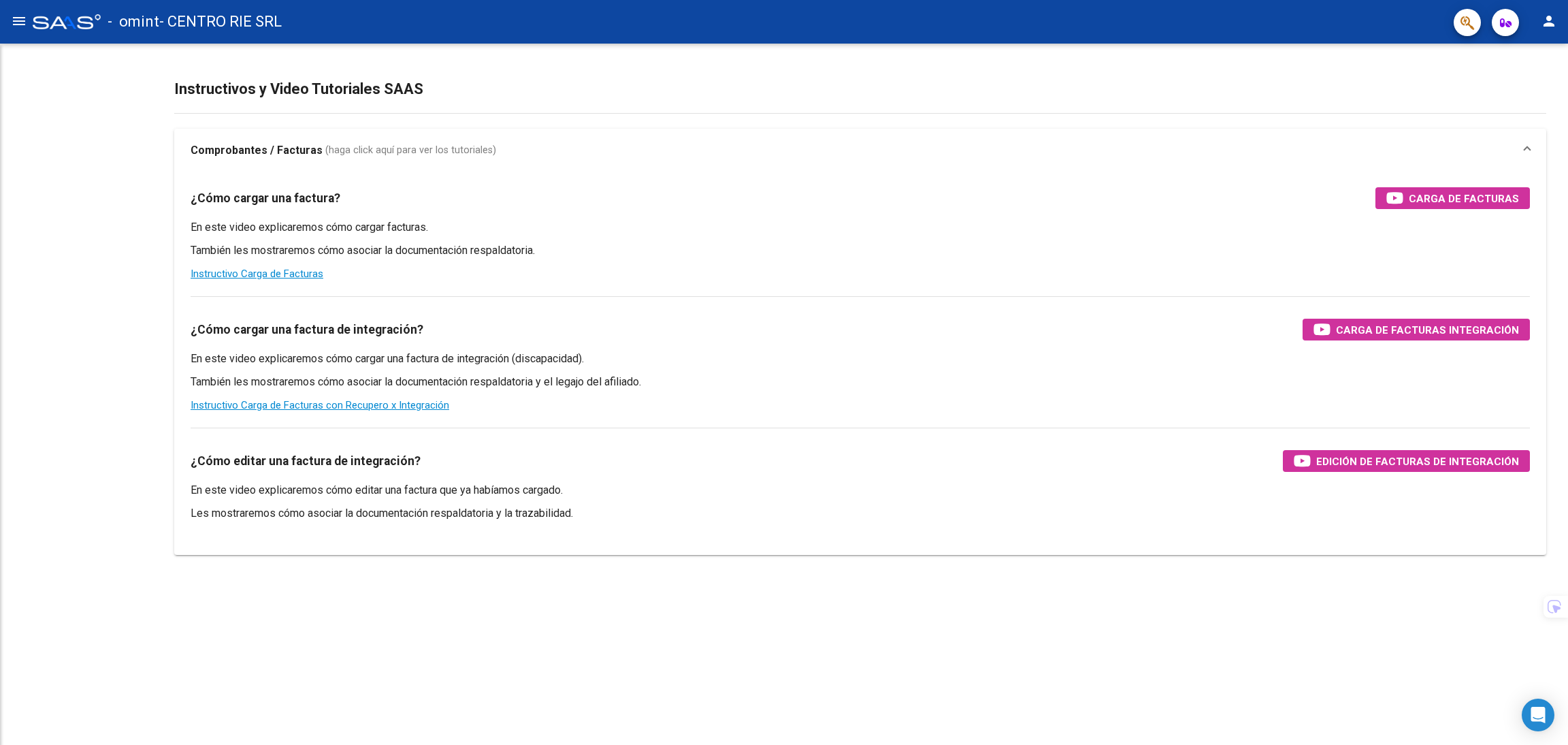 scroll, scrollTop: 0, scrollLeft: 0, axis: both 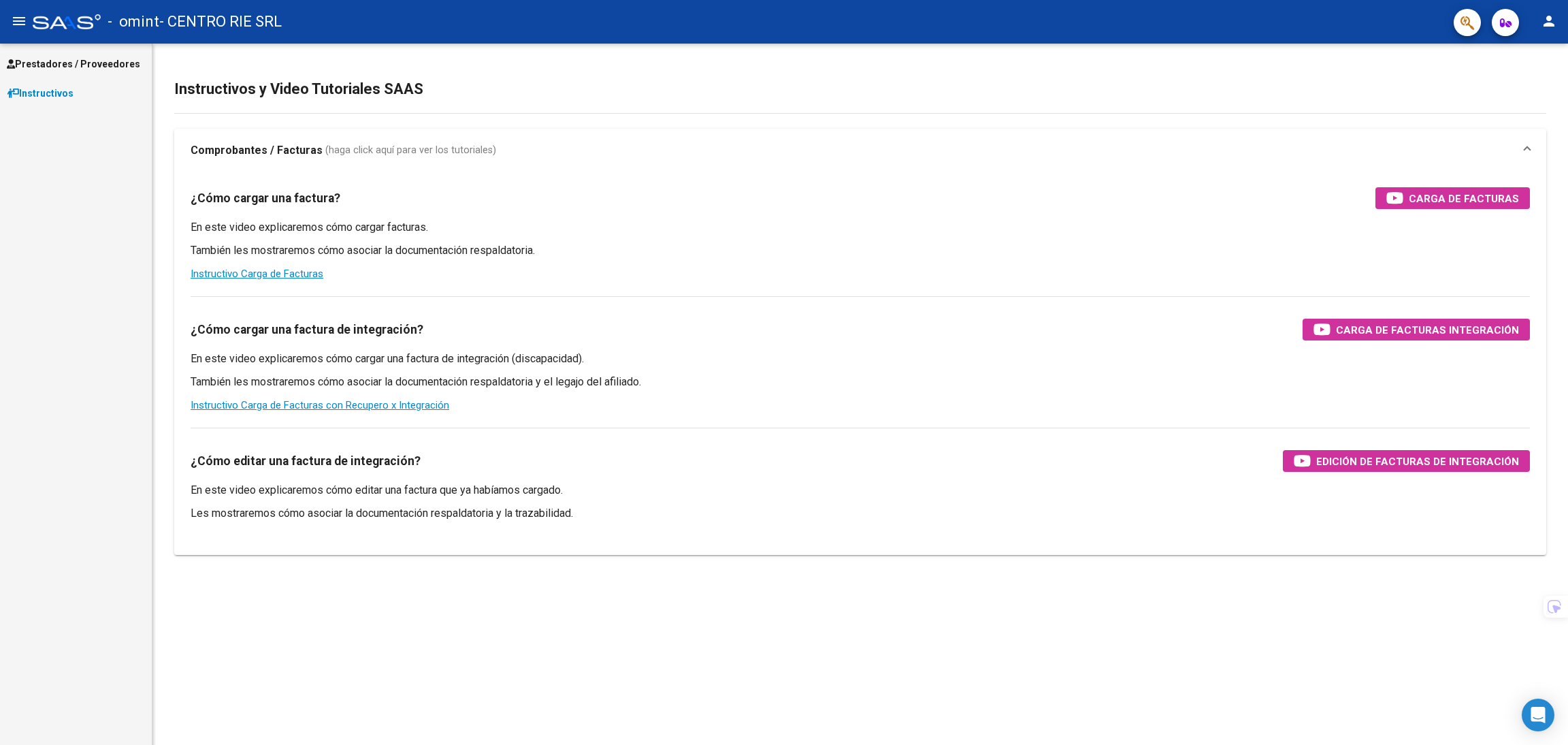 click on "Prestadores / Proveedores" at bounding box center [74, 64] 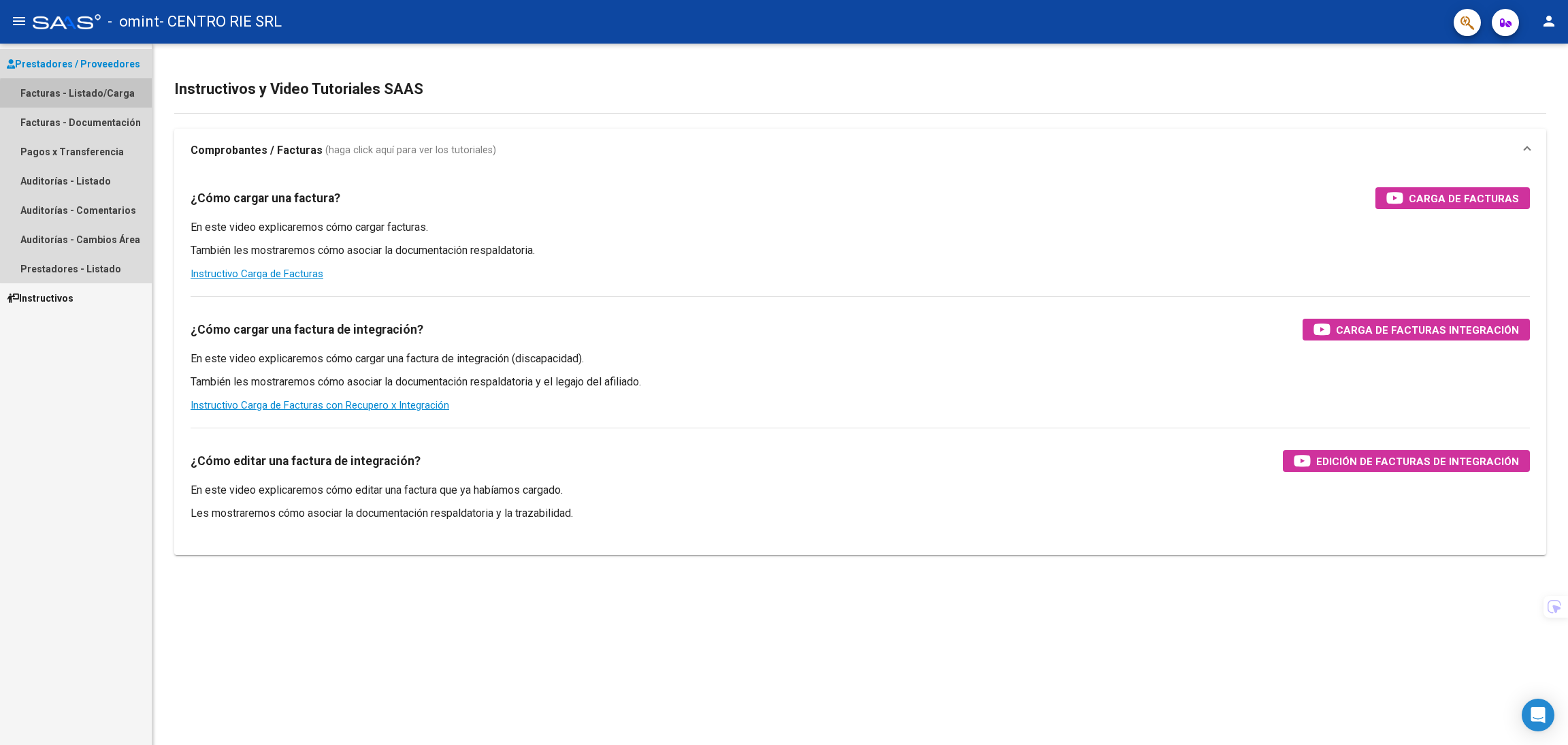 click on "Facturas - Listado/Carga" at bounding box center [76, 93] 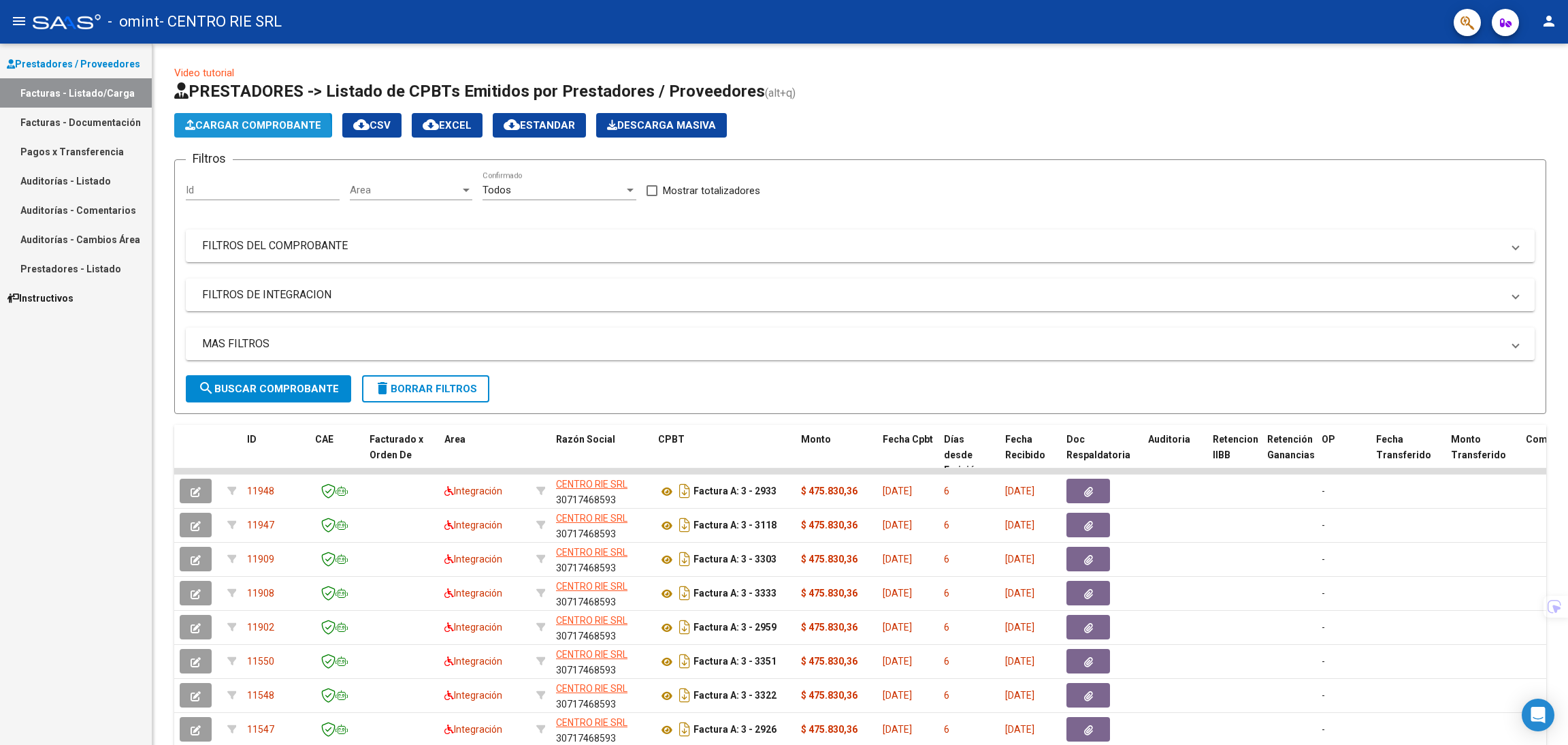 click on "Cargar Comprobante" 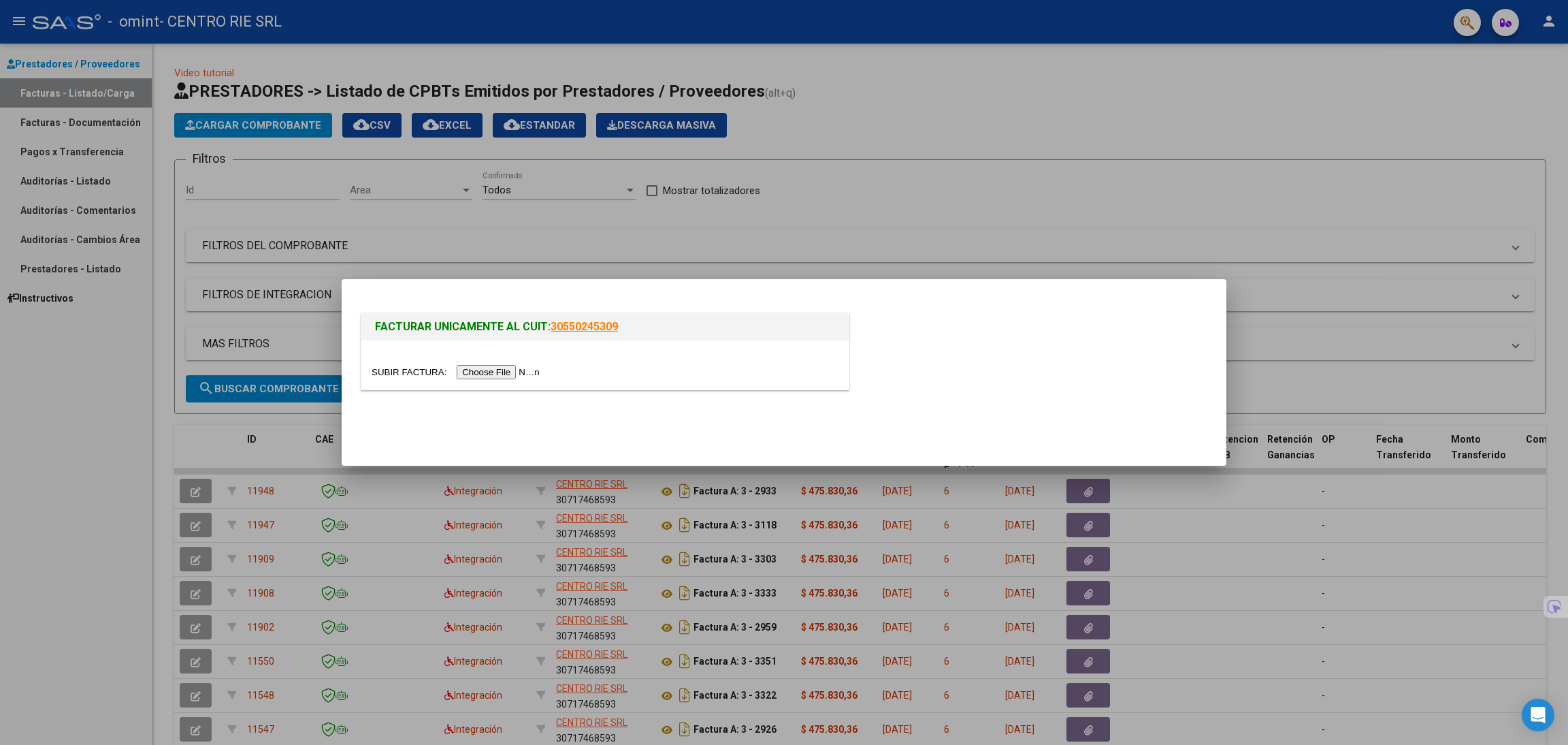 click at bounding box center (457, 372) 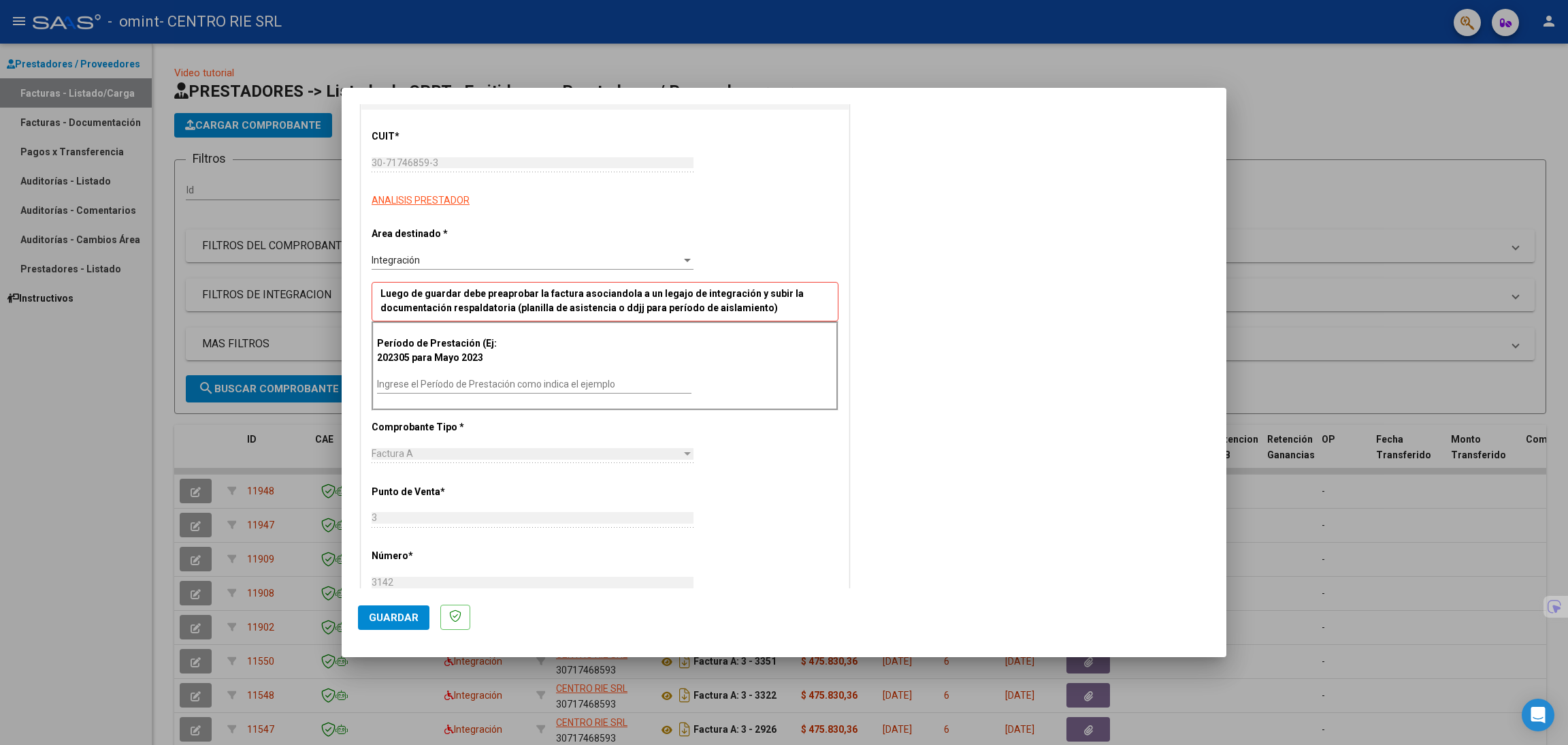 drag, startPoint x: 699, startPoint y: 281, endPoint x: 623, endPoint y: 362, distance: 111.072 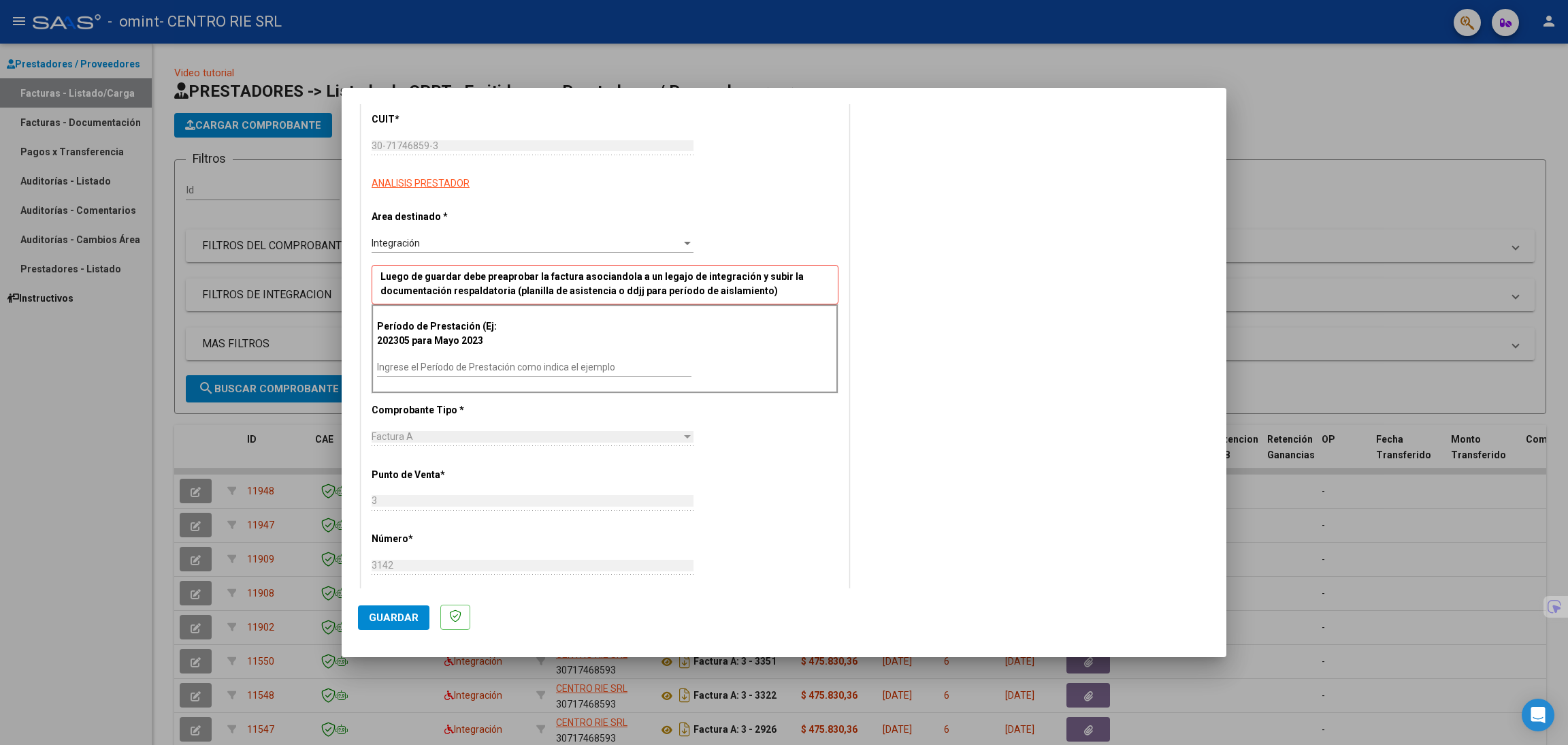 click on "Ingrese el Período de Prestación como indica el ejemplo" at bounding box center [534, 367] 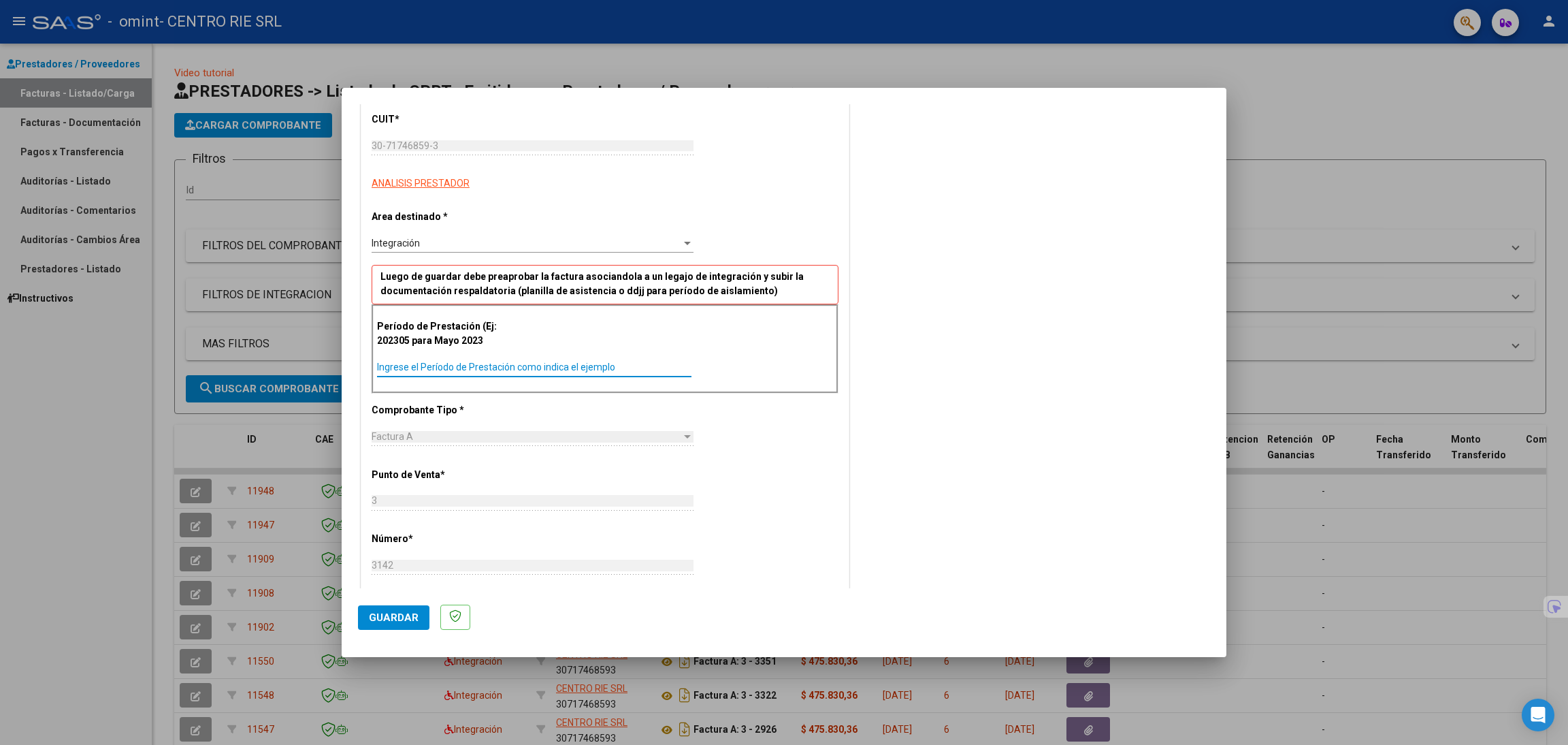 click on "Ingrese el Período de Prestación como indica el ejemplo" at bounding box center [534, 367] 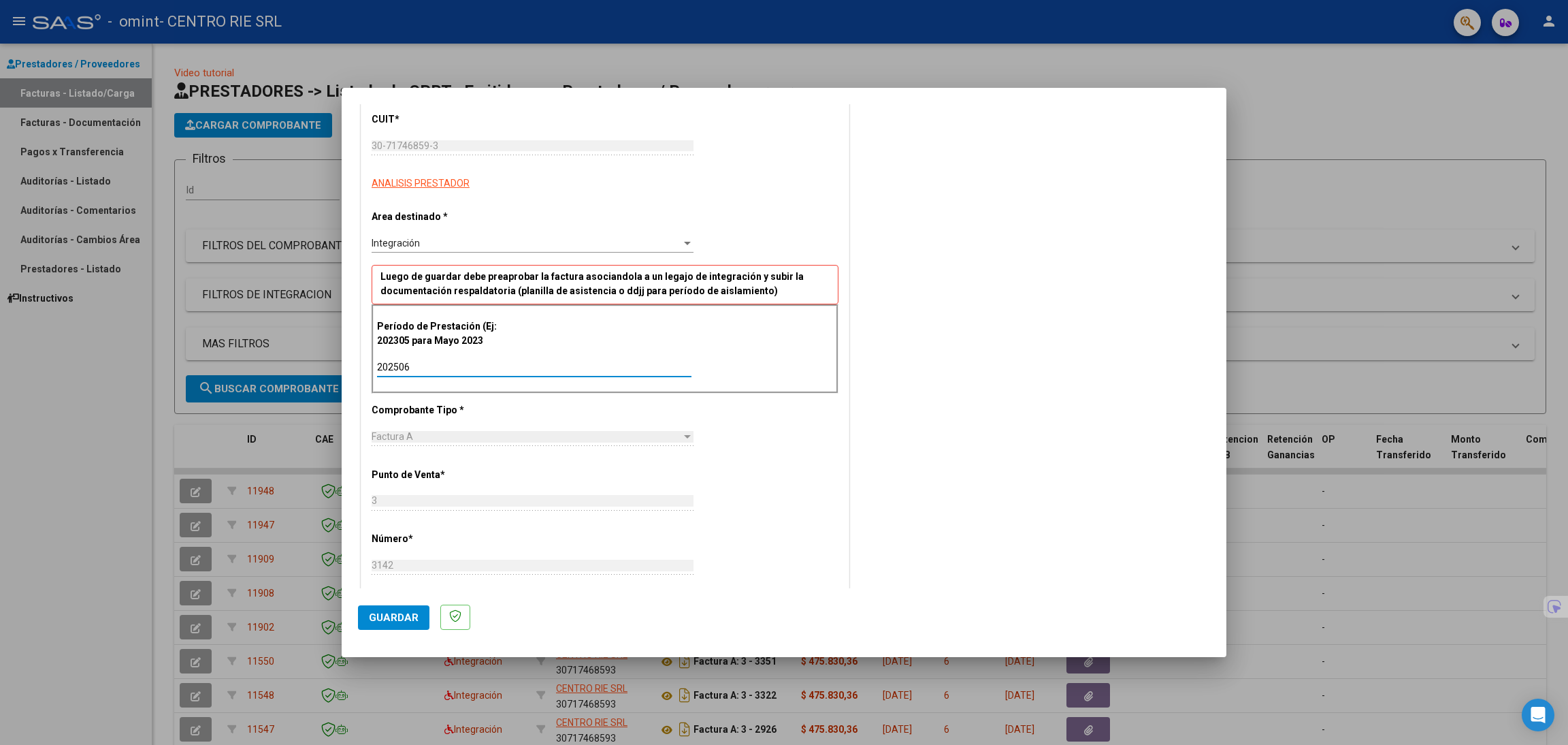 type on "202506" 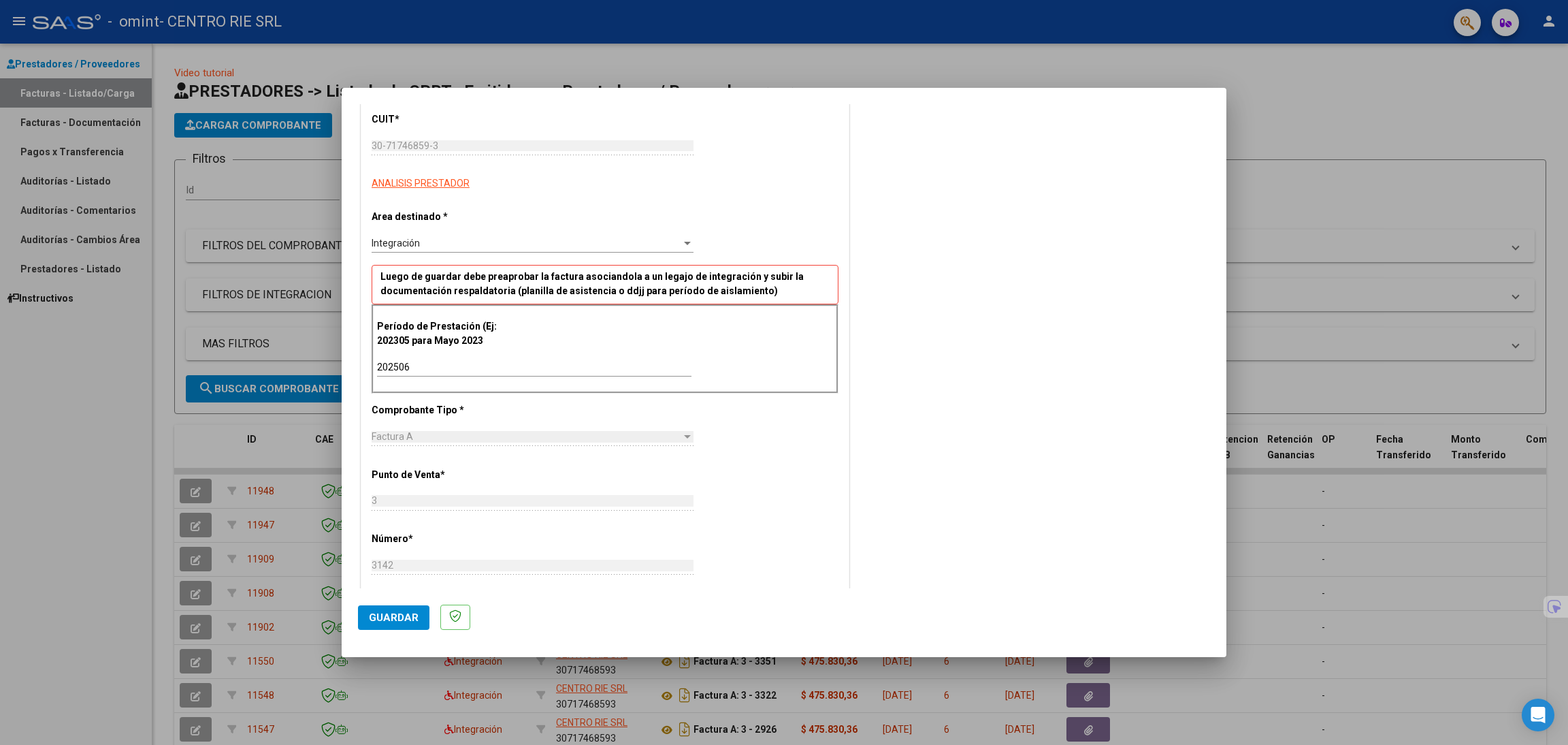 drag, startPoint x: 763, startPoint y: 418, endPoint x: 777, endPoint y: 353, distance: 66.490601 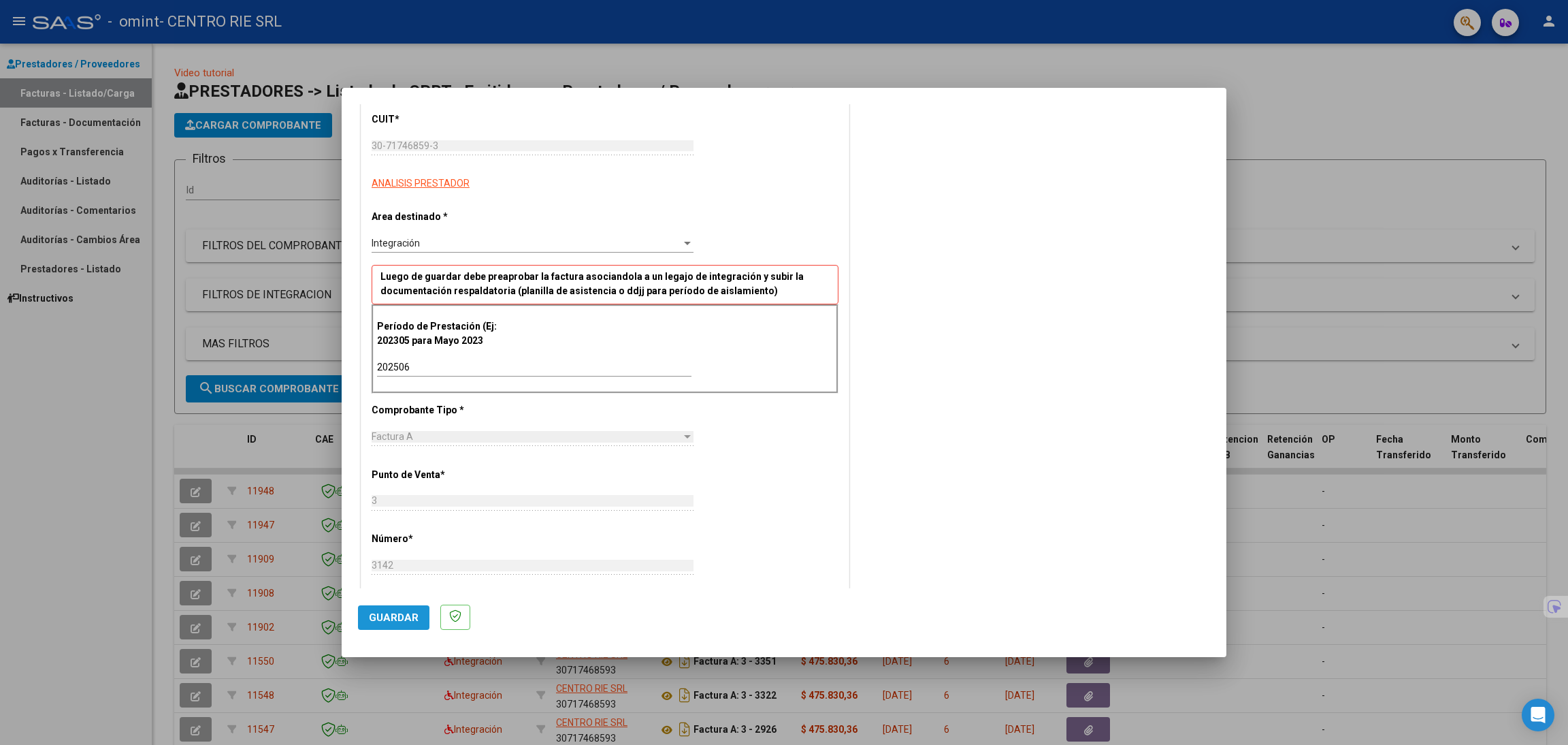 click on "Guardar" 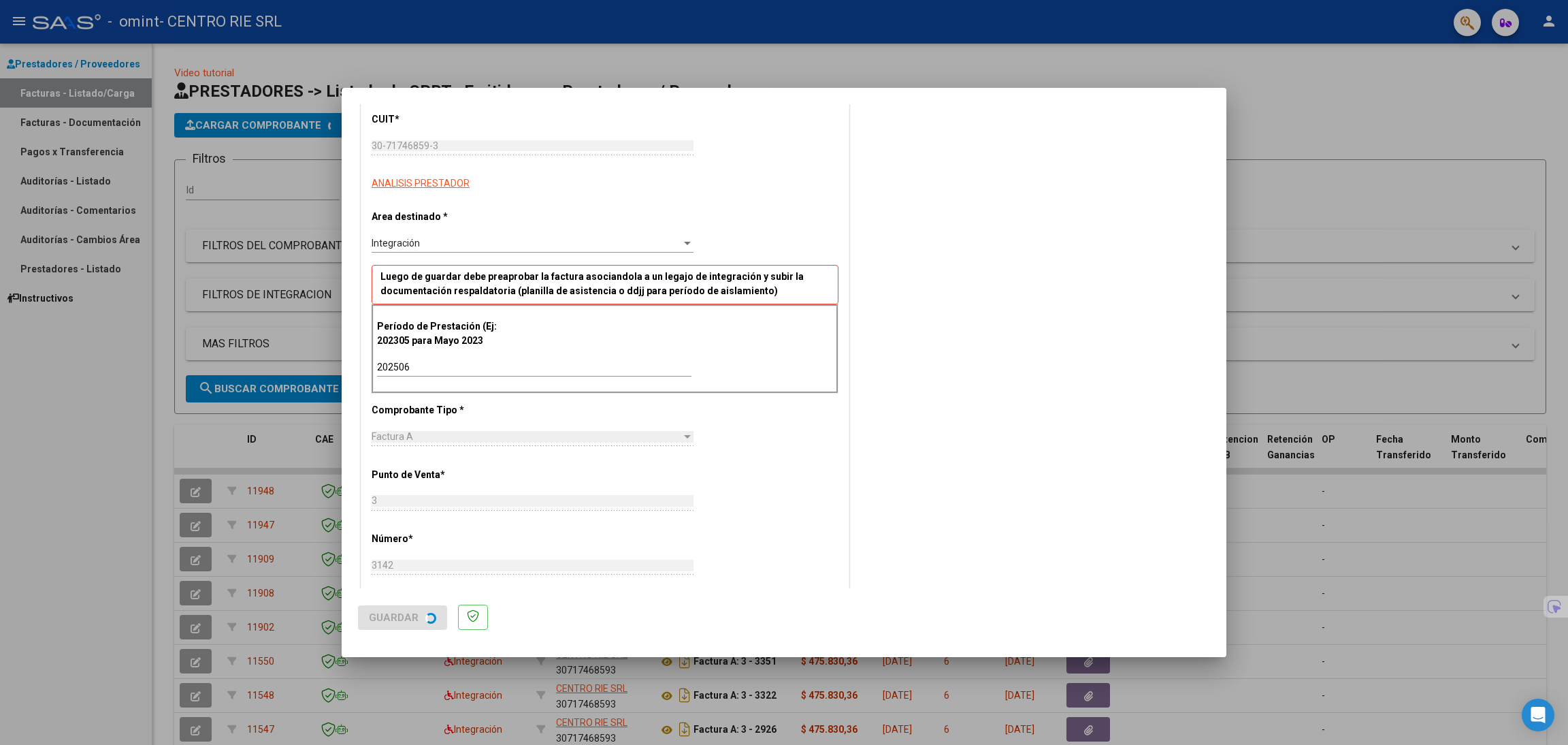 scroll, scrollTop: 0, scrollLeft: 0, axis: both 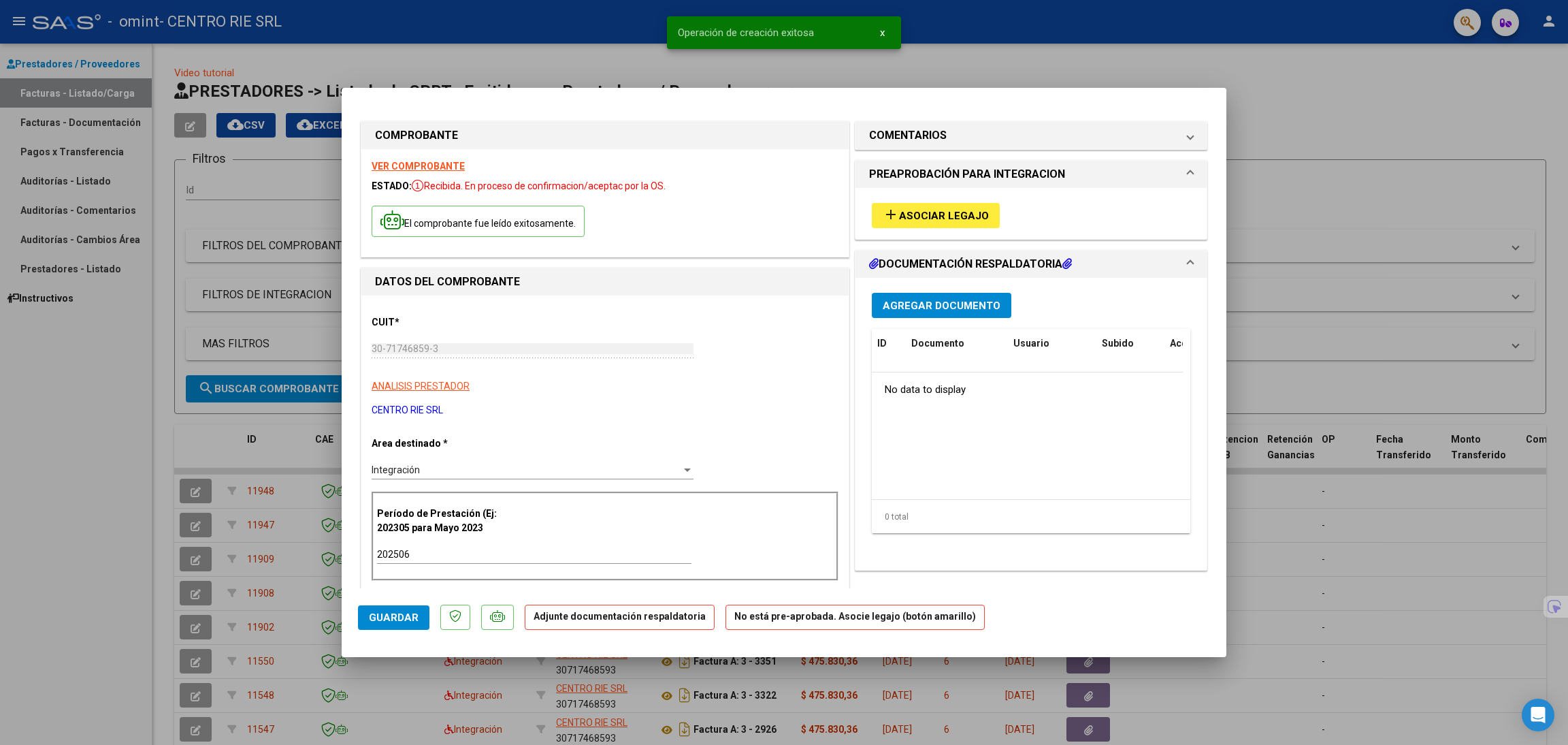 click on "Asociar Legajo" at bounding box center (944, 216) 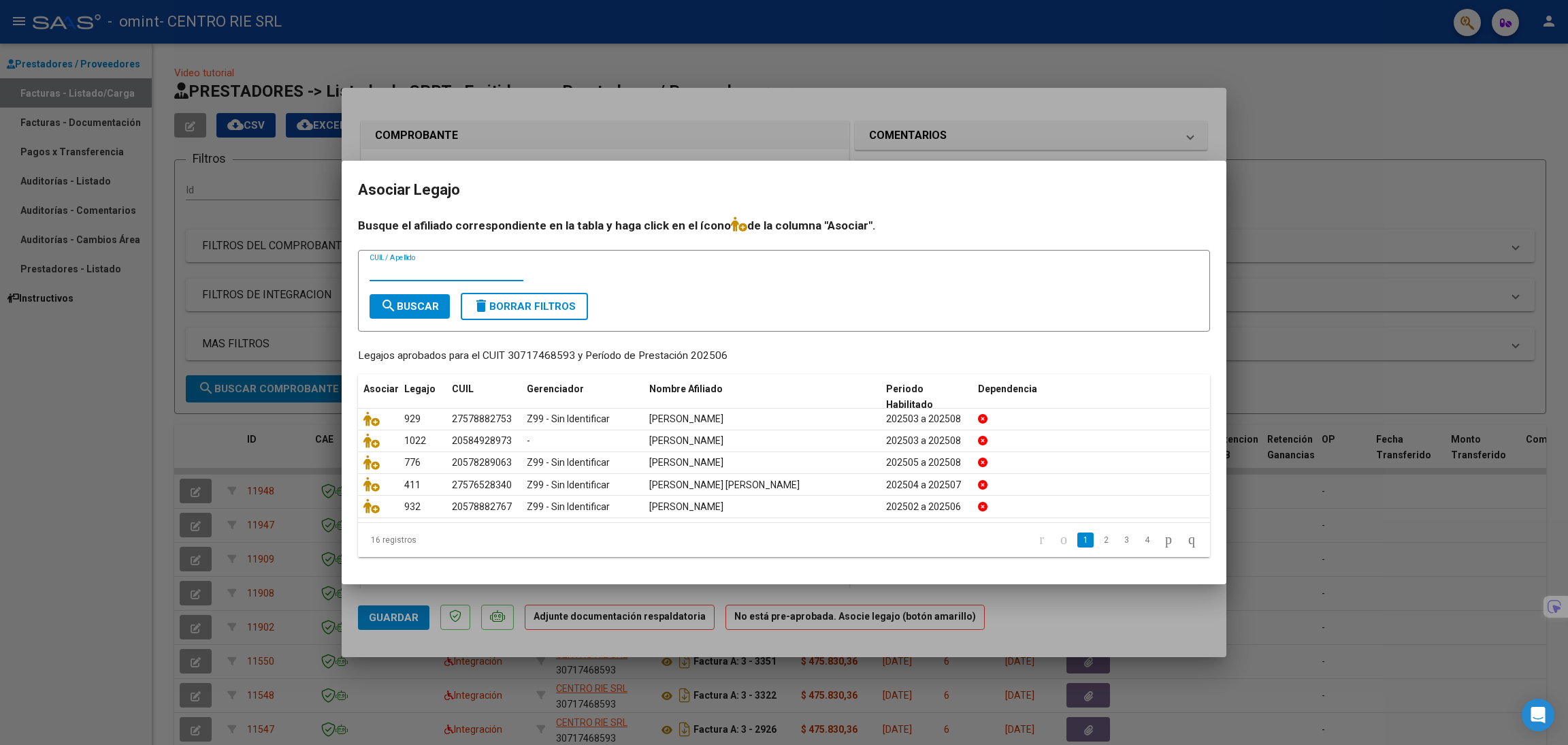 click on "2" 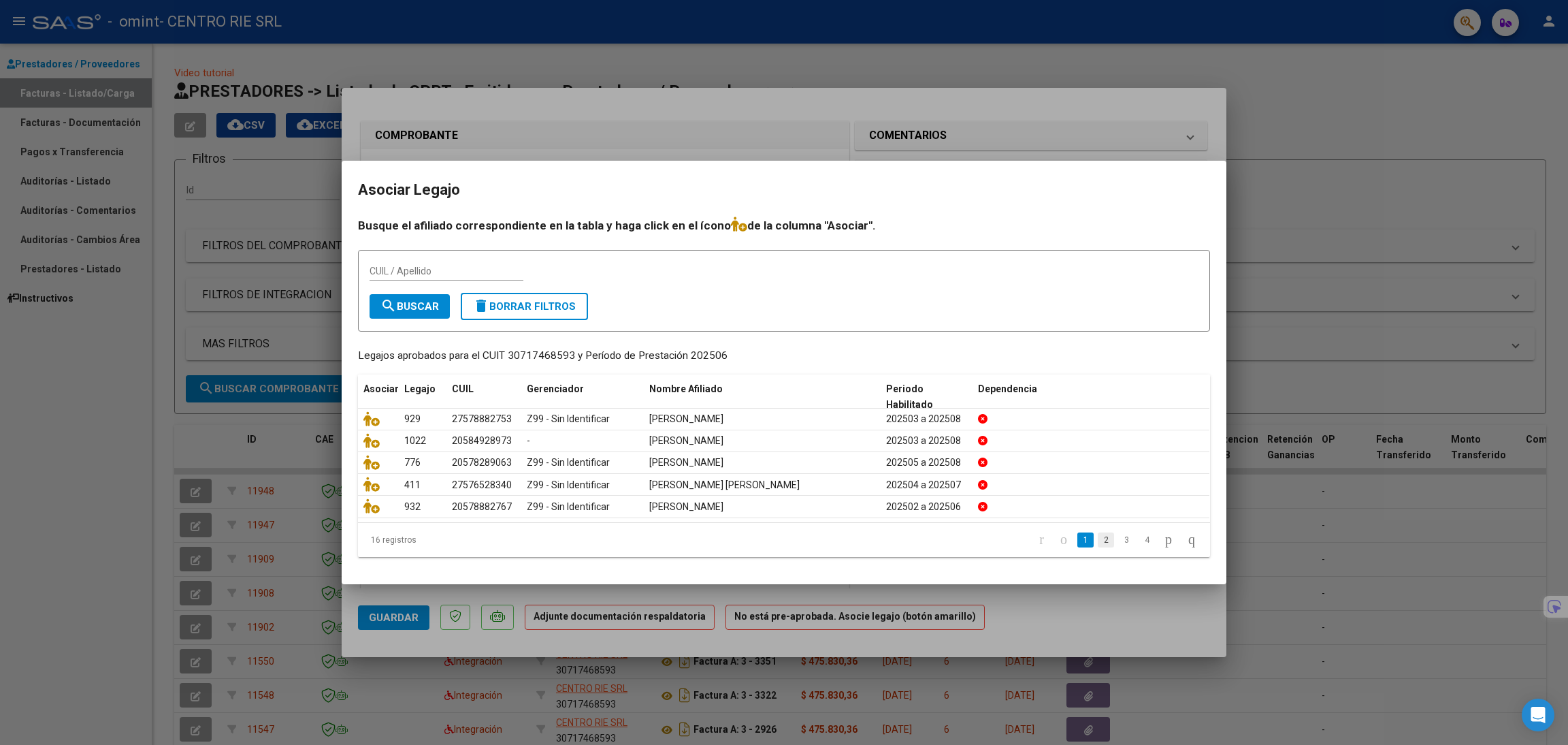 click on "2" 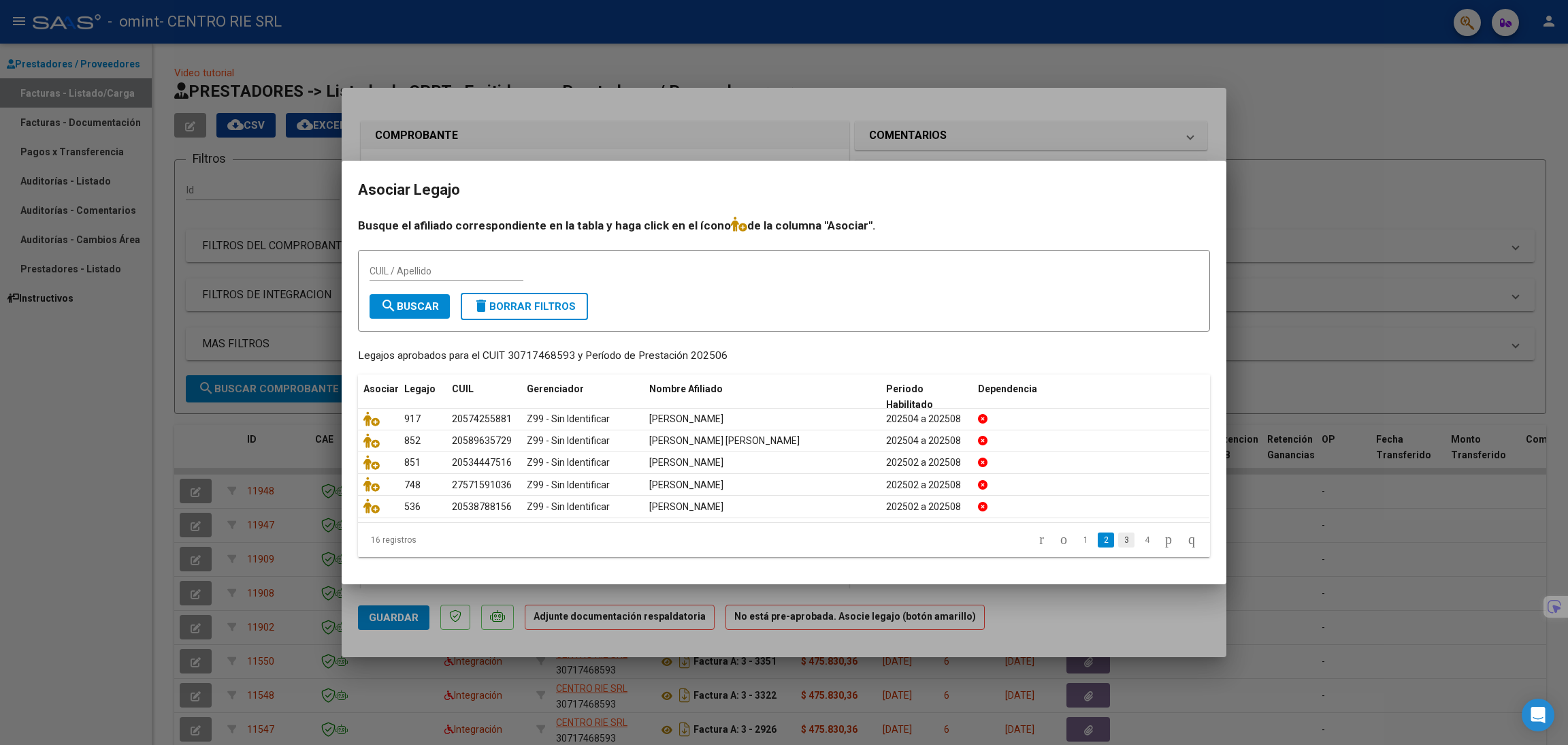 click on "3" 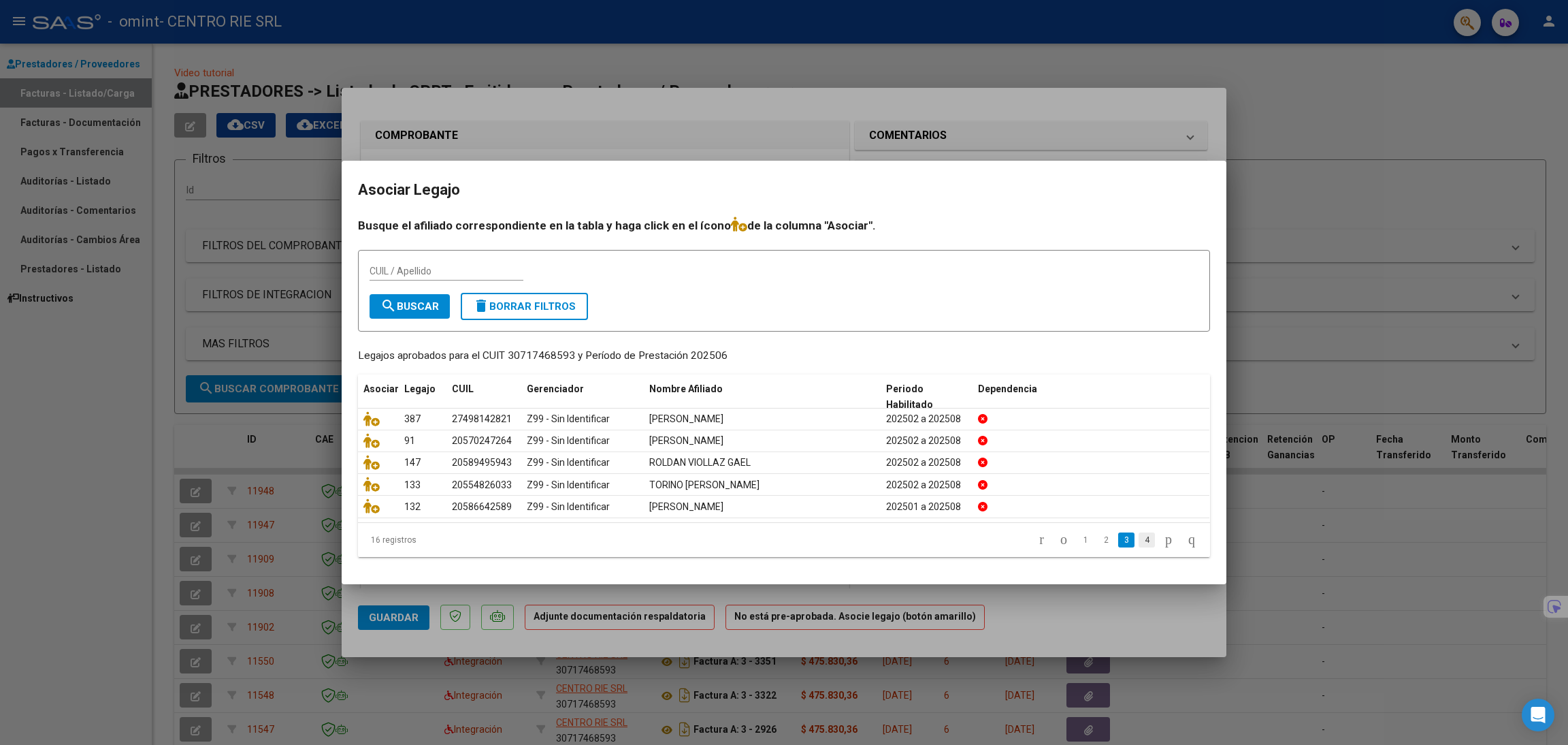 click on "4" 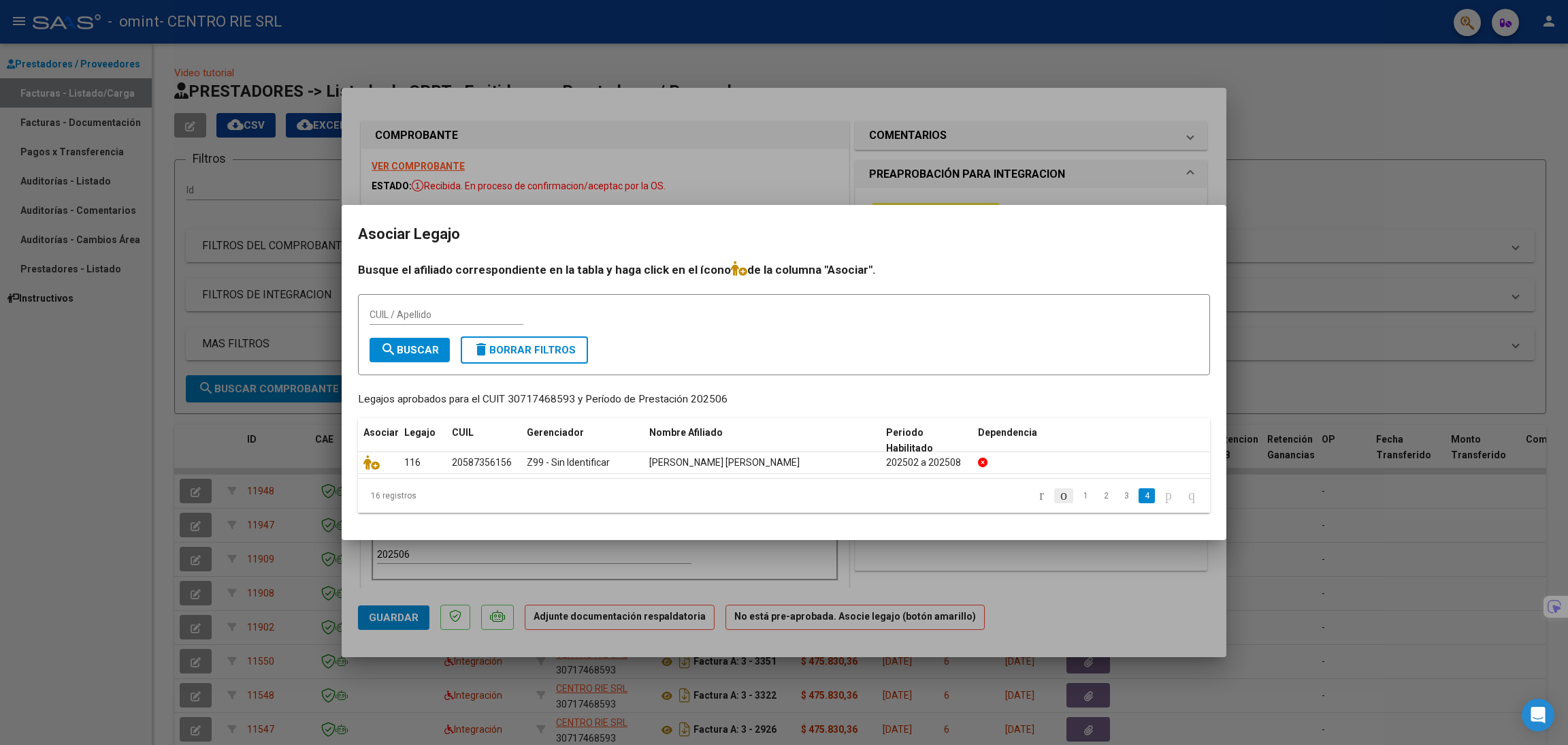 click 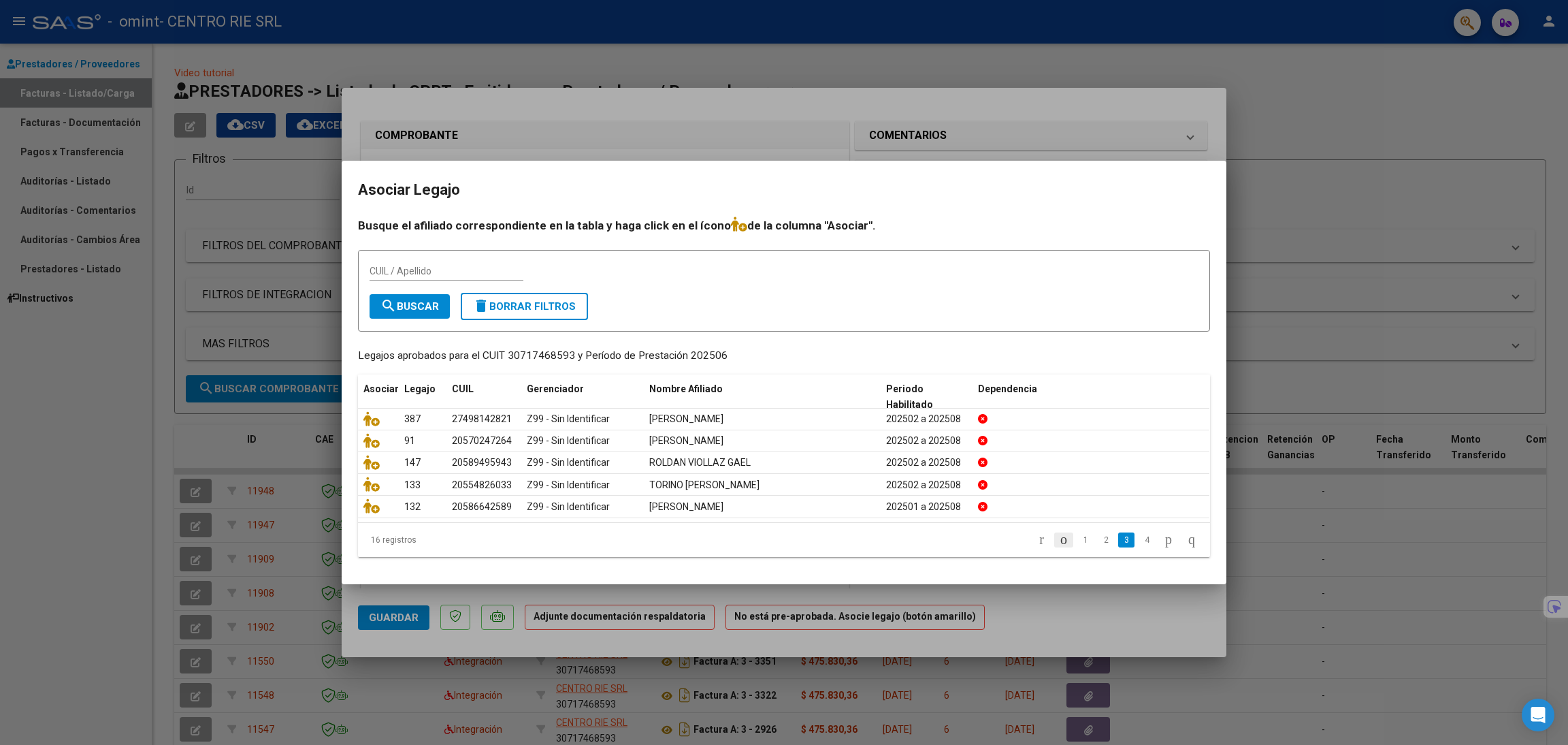 click 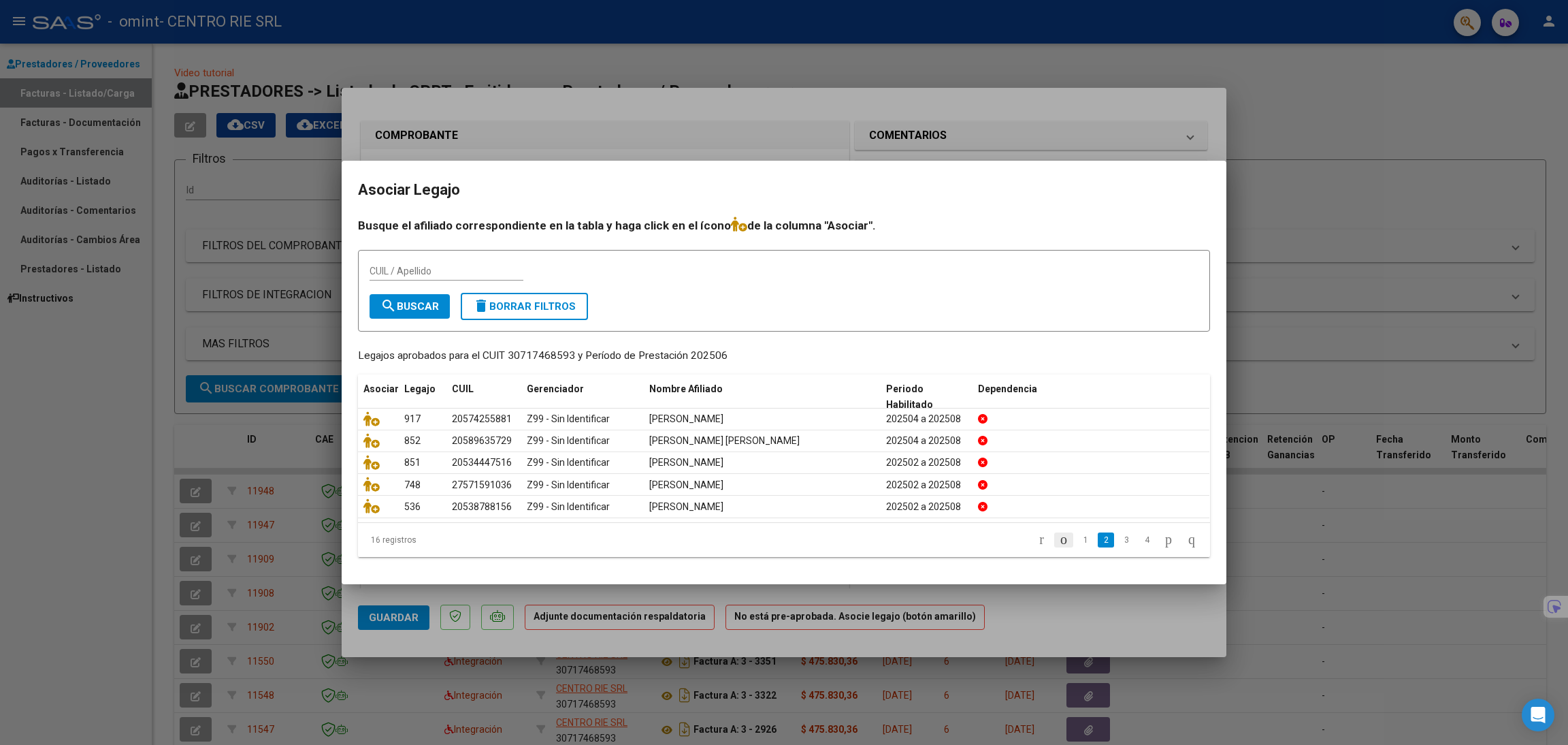 click 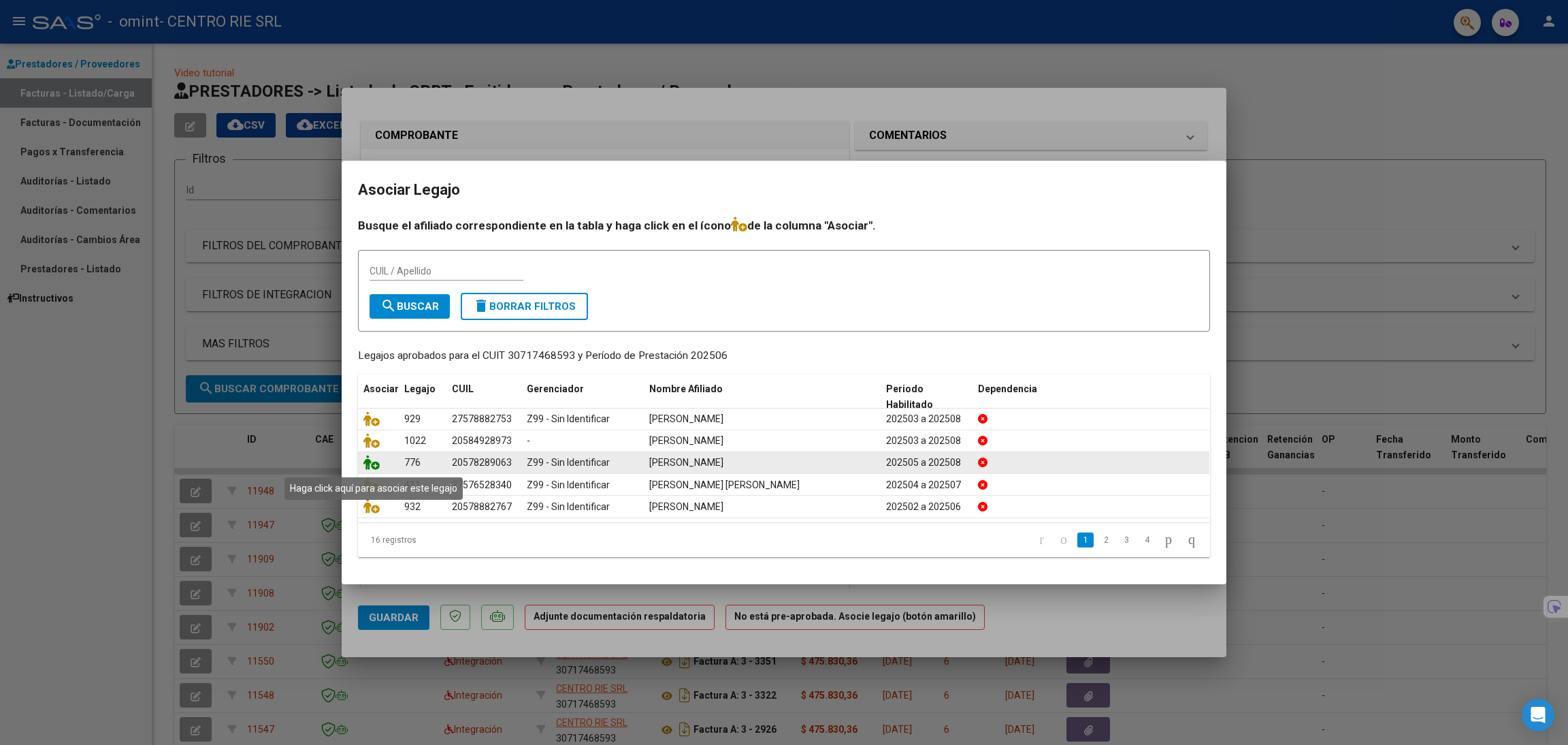 click 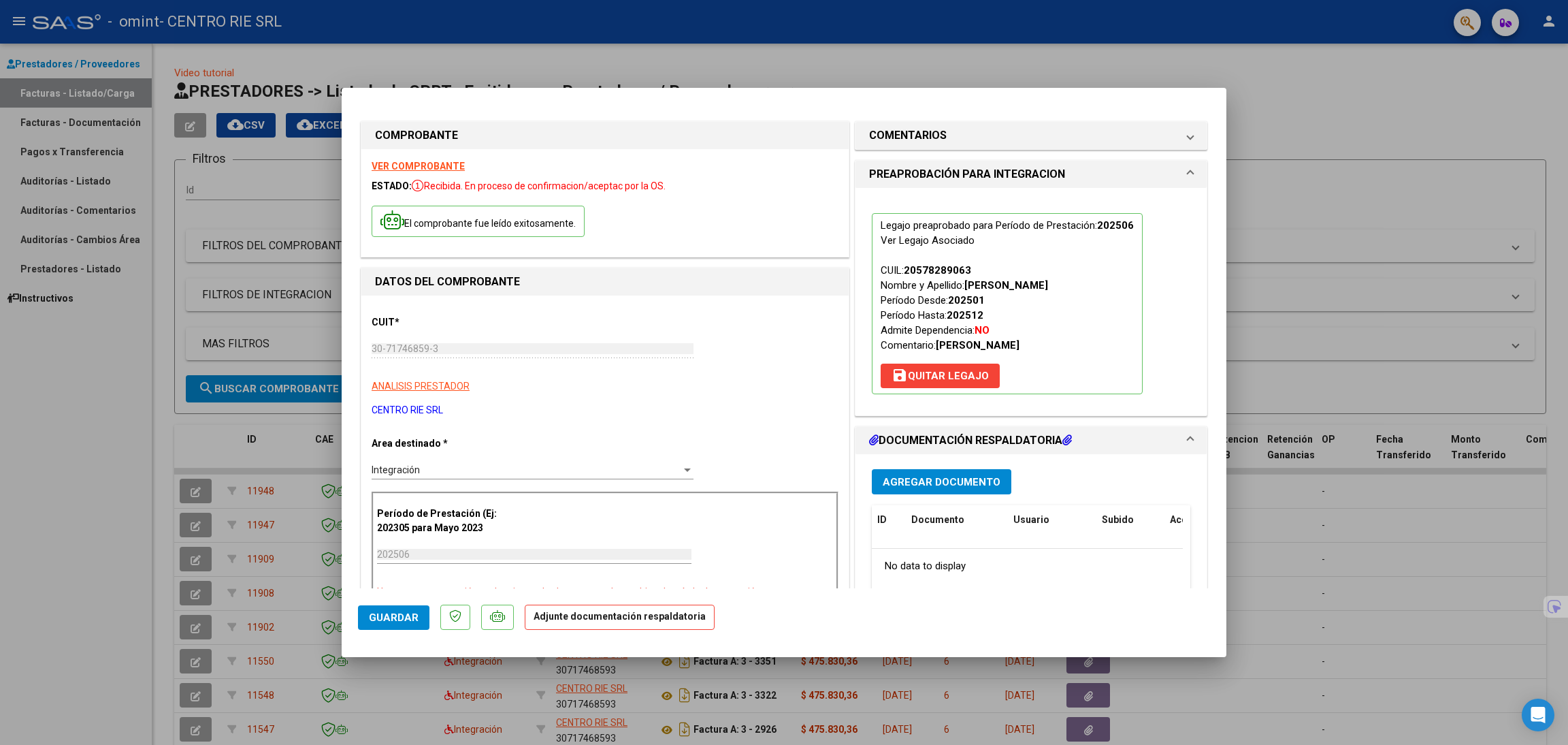 drag, startPoint x: 1081, startPoint y: 279, endPoint x: 1040, endPoint y: 389, distance: 117.3925 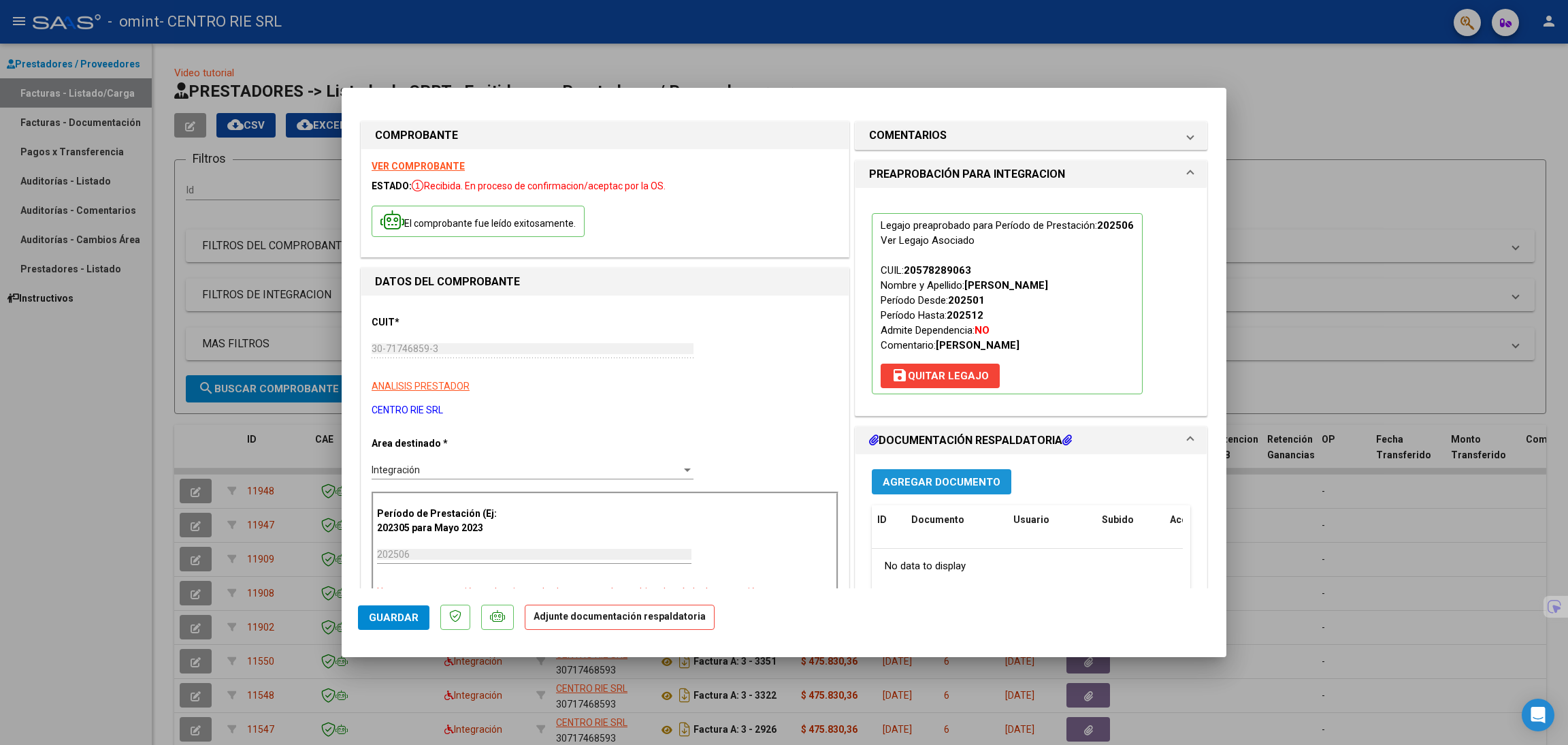 click on "Agregar Documento" at bounding box center [941, 481] 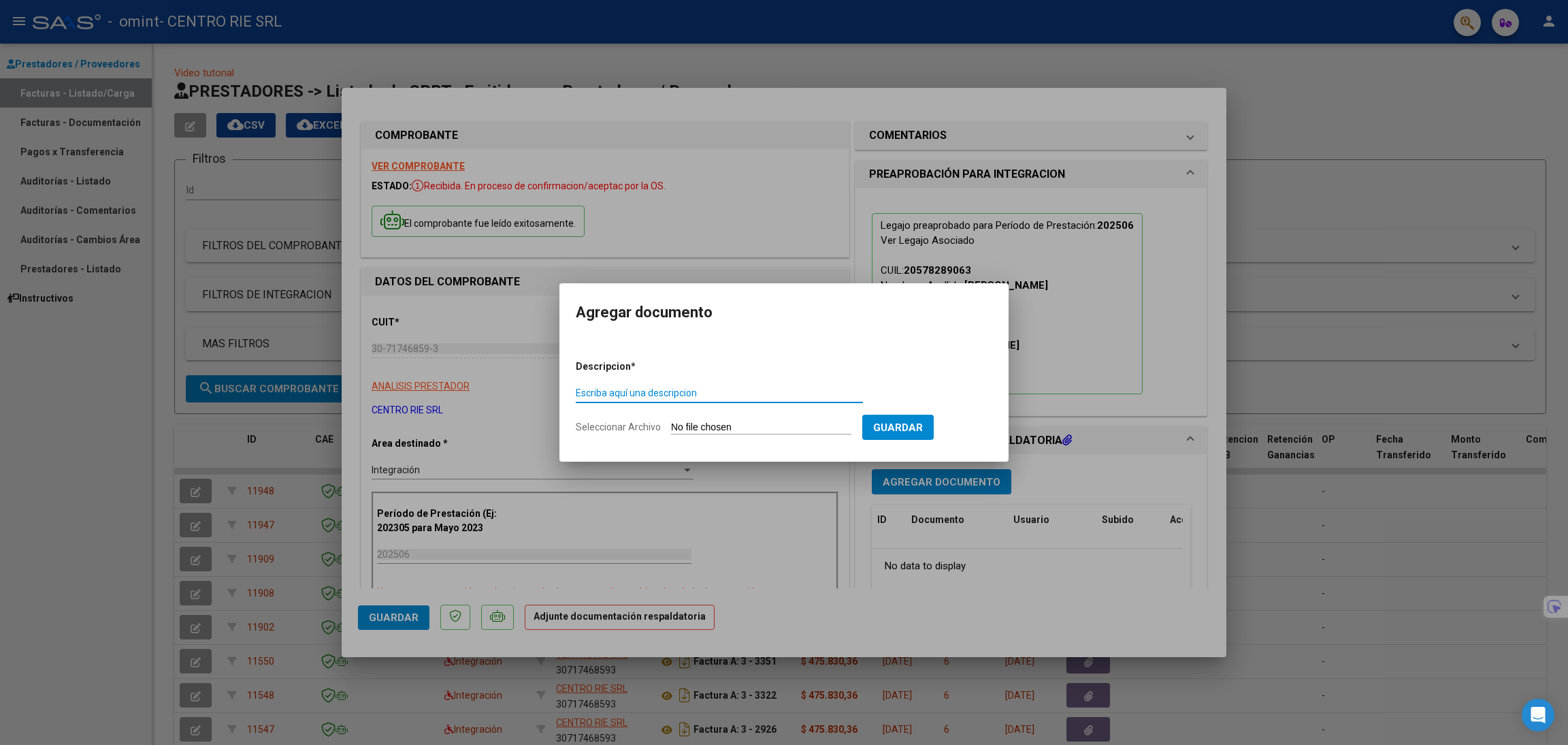 click on "Escriba aquí una descripcion" at bounding box center [719, 398] 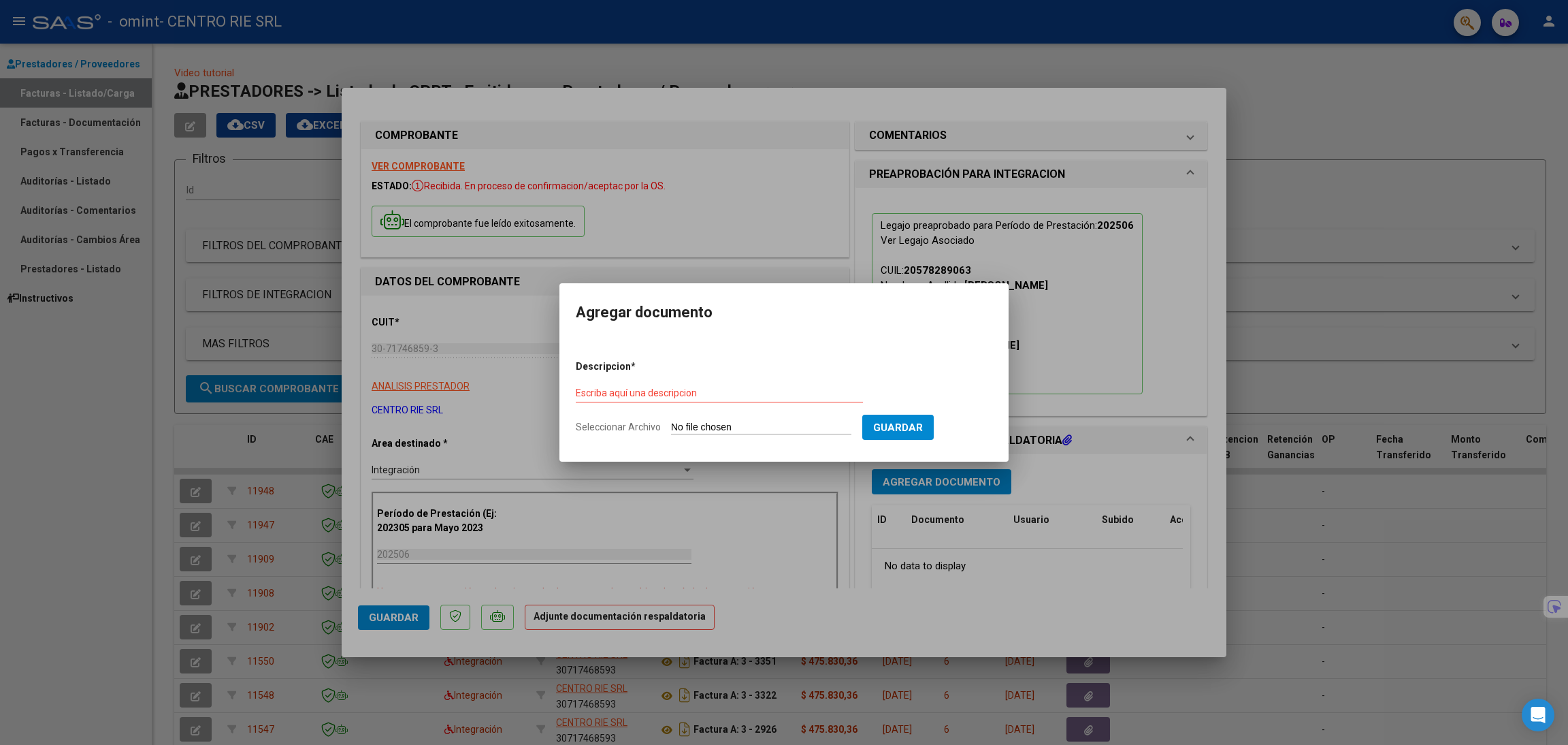 click on "Seleccionar Archivo" at bounding box center [761, 428] 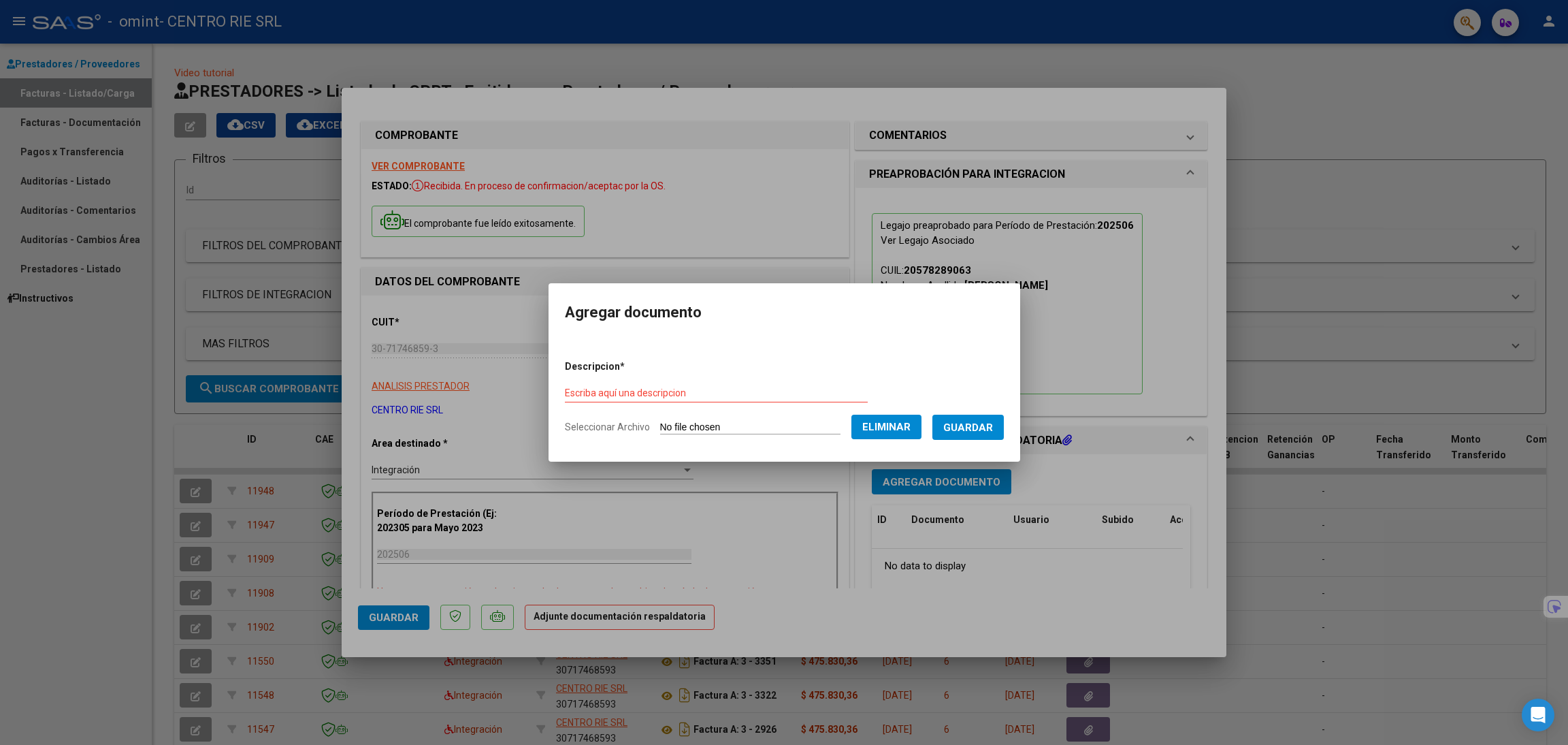 click on "Escriba aquí una descripcion" at bounding box center [716, 393] 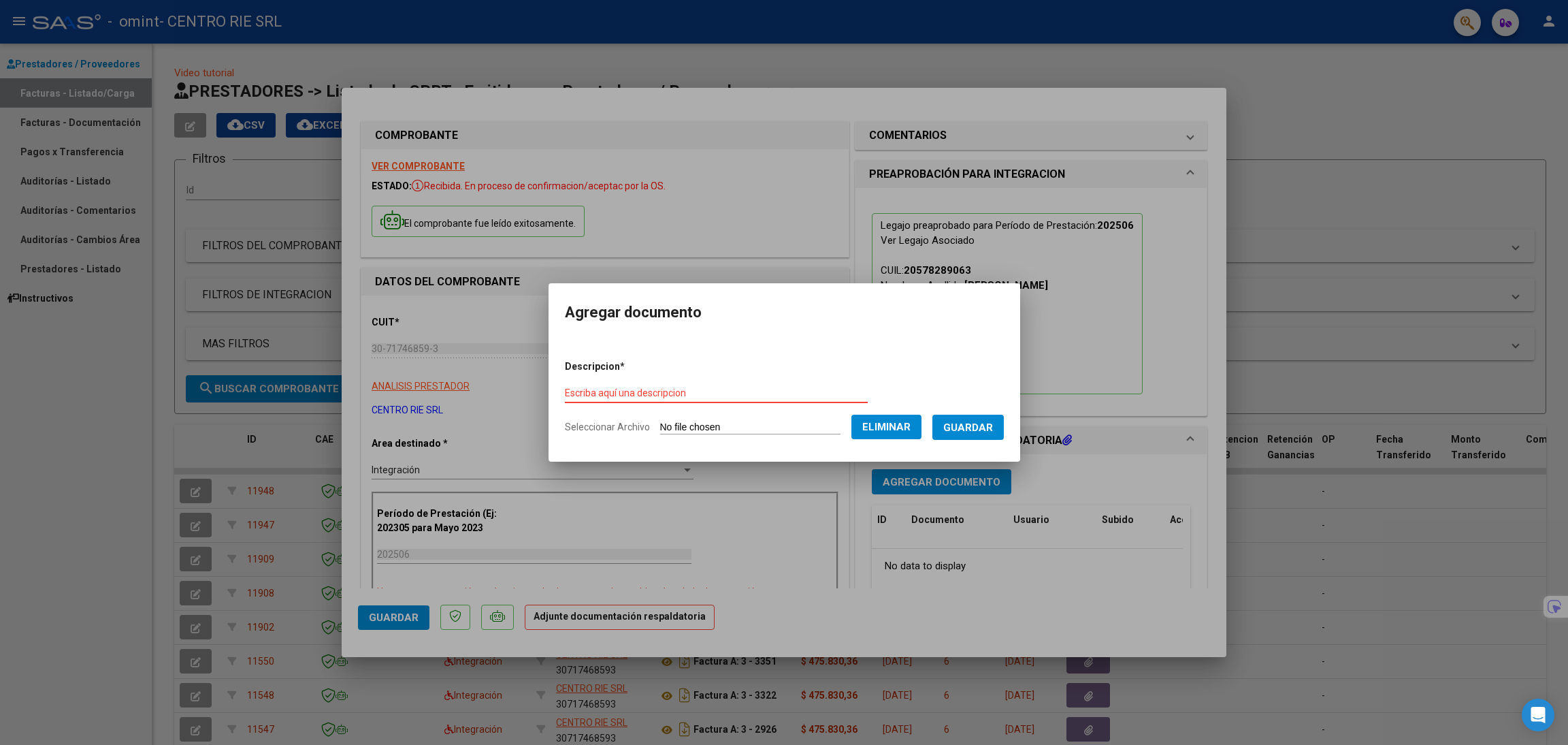 click on "Escriba aquí una descripcion" at bounding box center (716, 393) 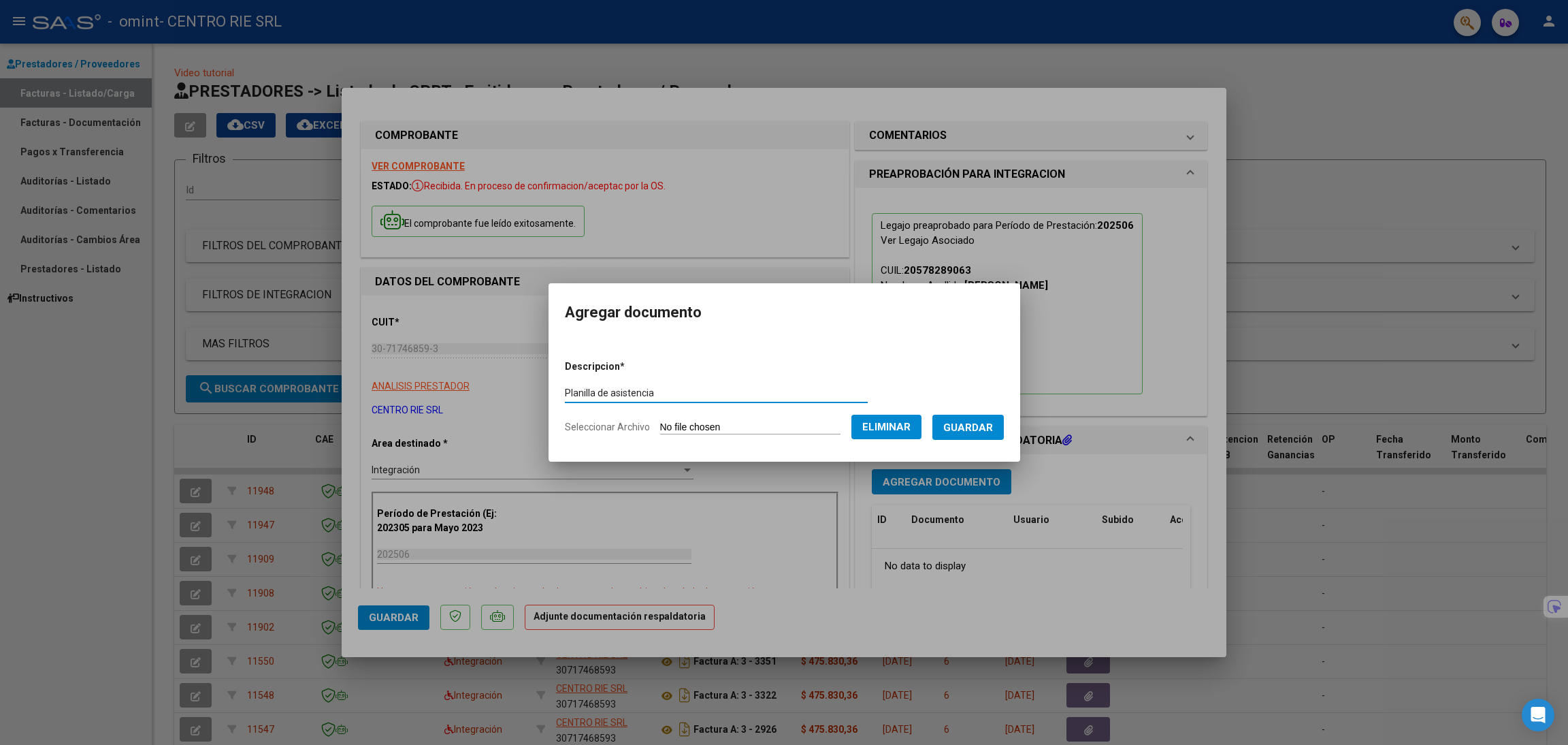 type on "Planilla de asistencia" 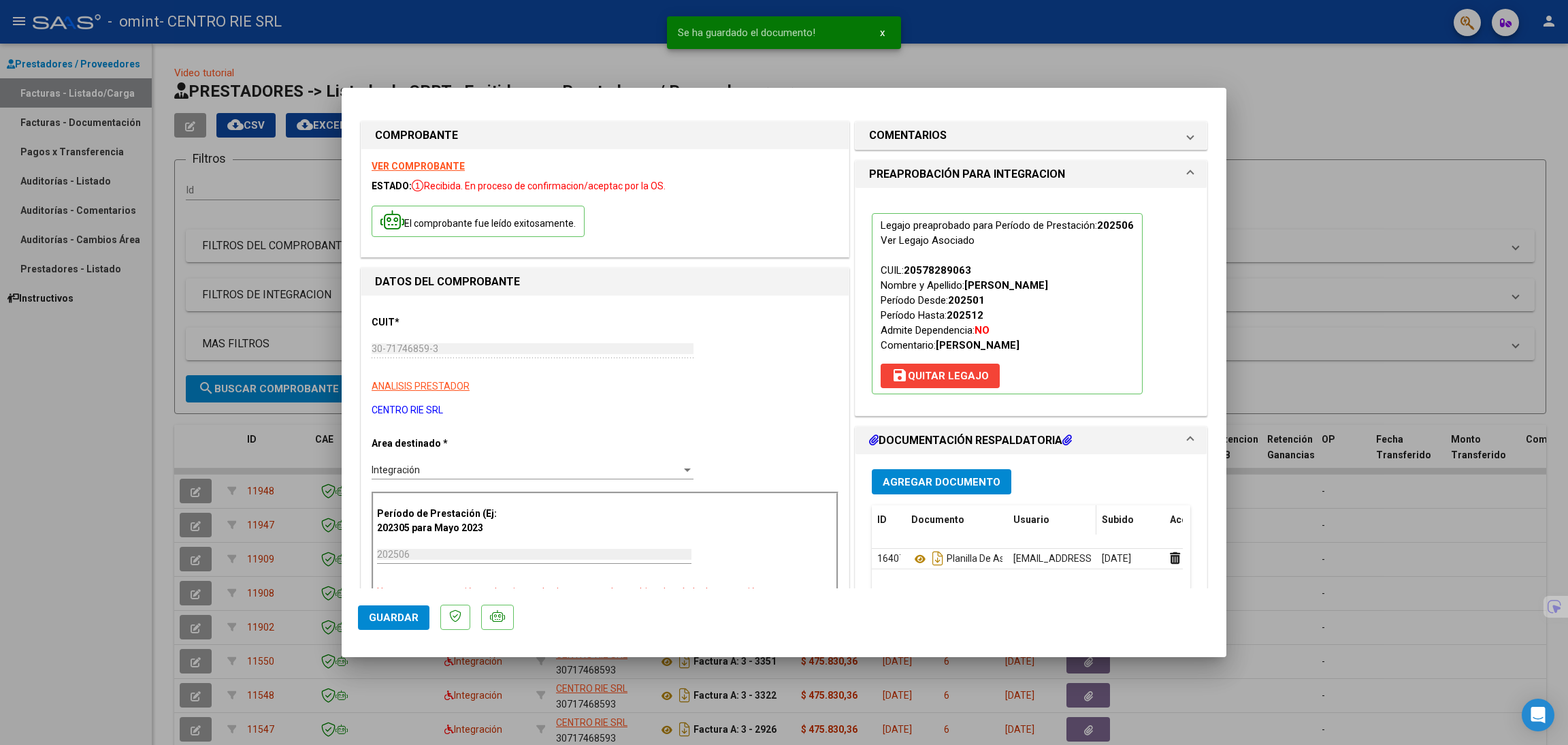 drag, startPoint x: 1113, startPoint y: 384, endPoint x: 1083, endPoint y: 521, distance: 140.24621 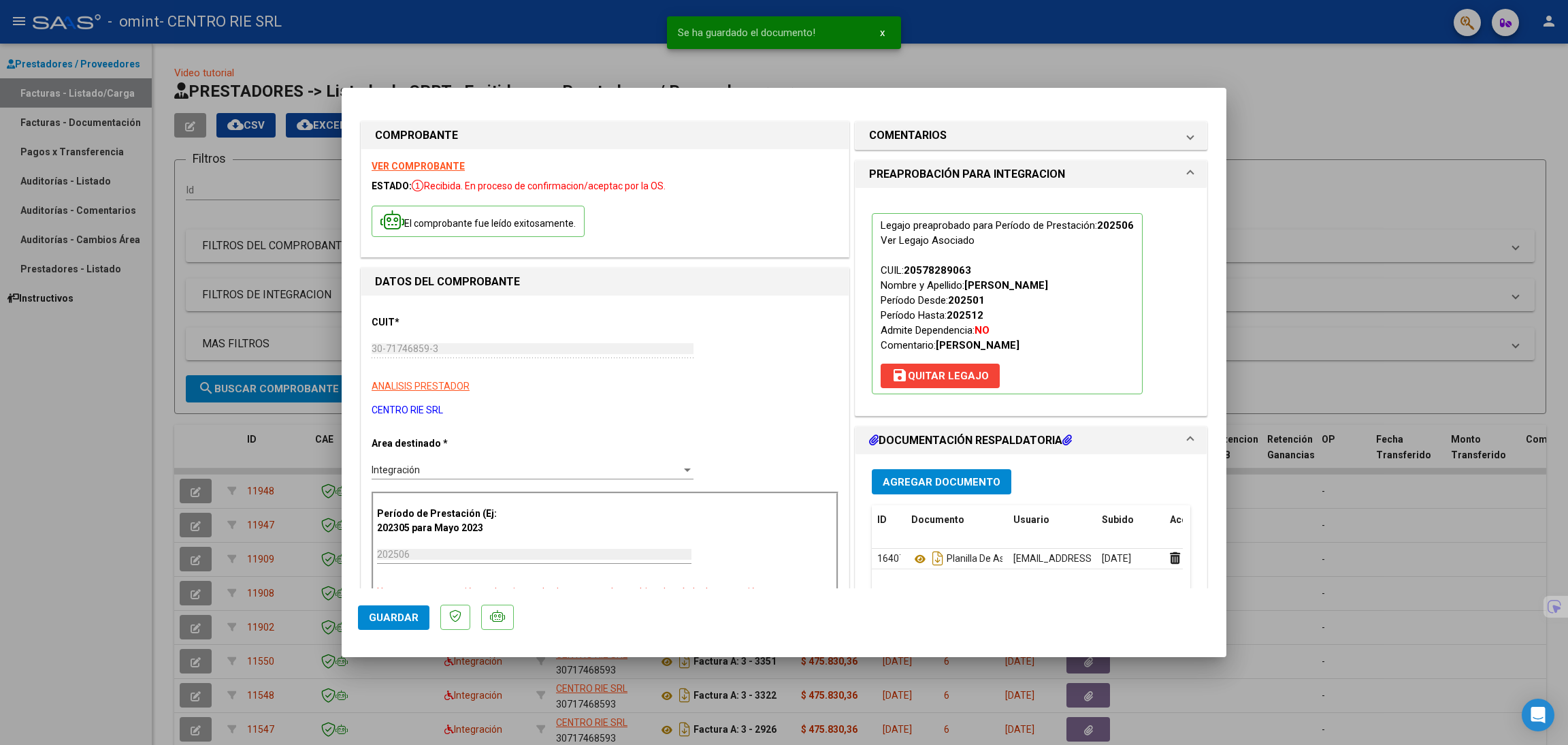 click on "Guardar" 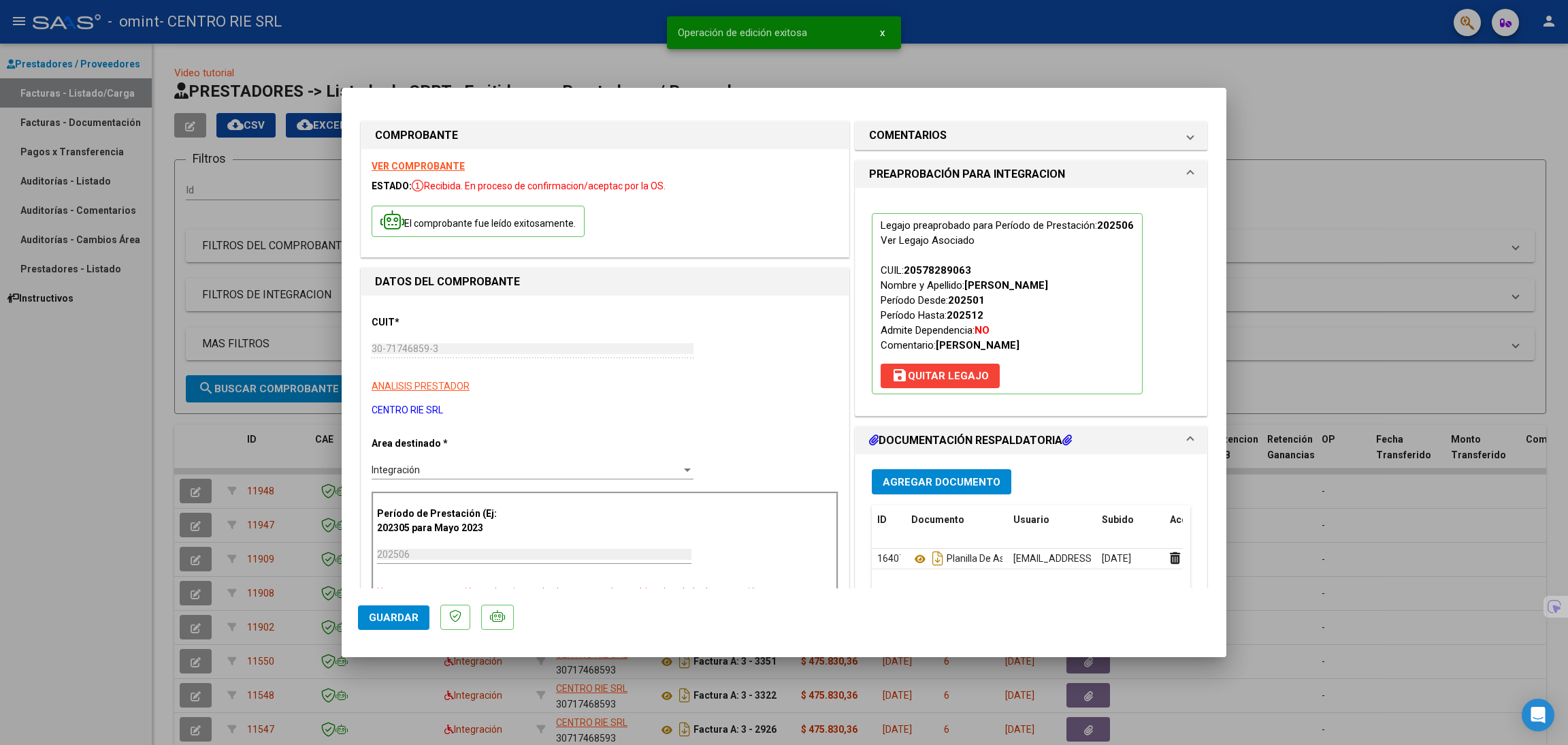 click at bounding box center (784, 372) 